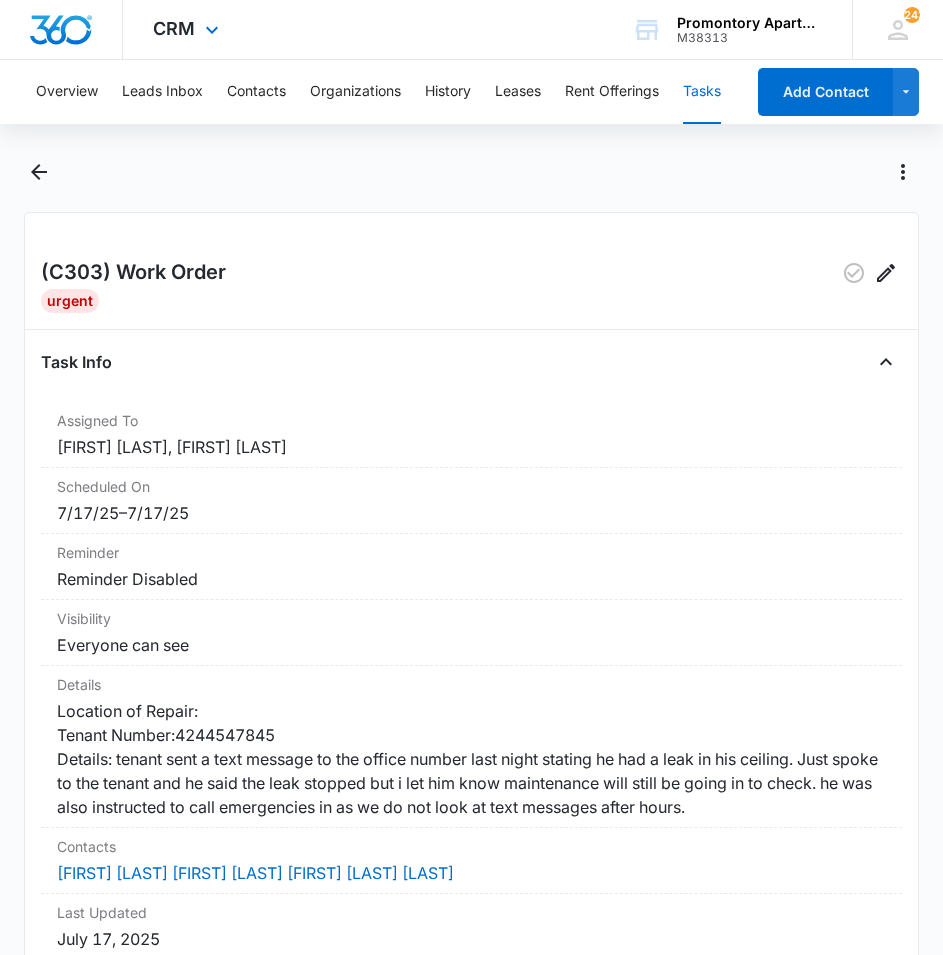 scroll, scrollTop: 562, scrollLeft: 0, axis: vertical 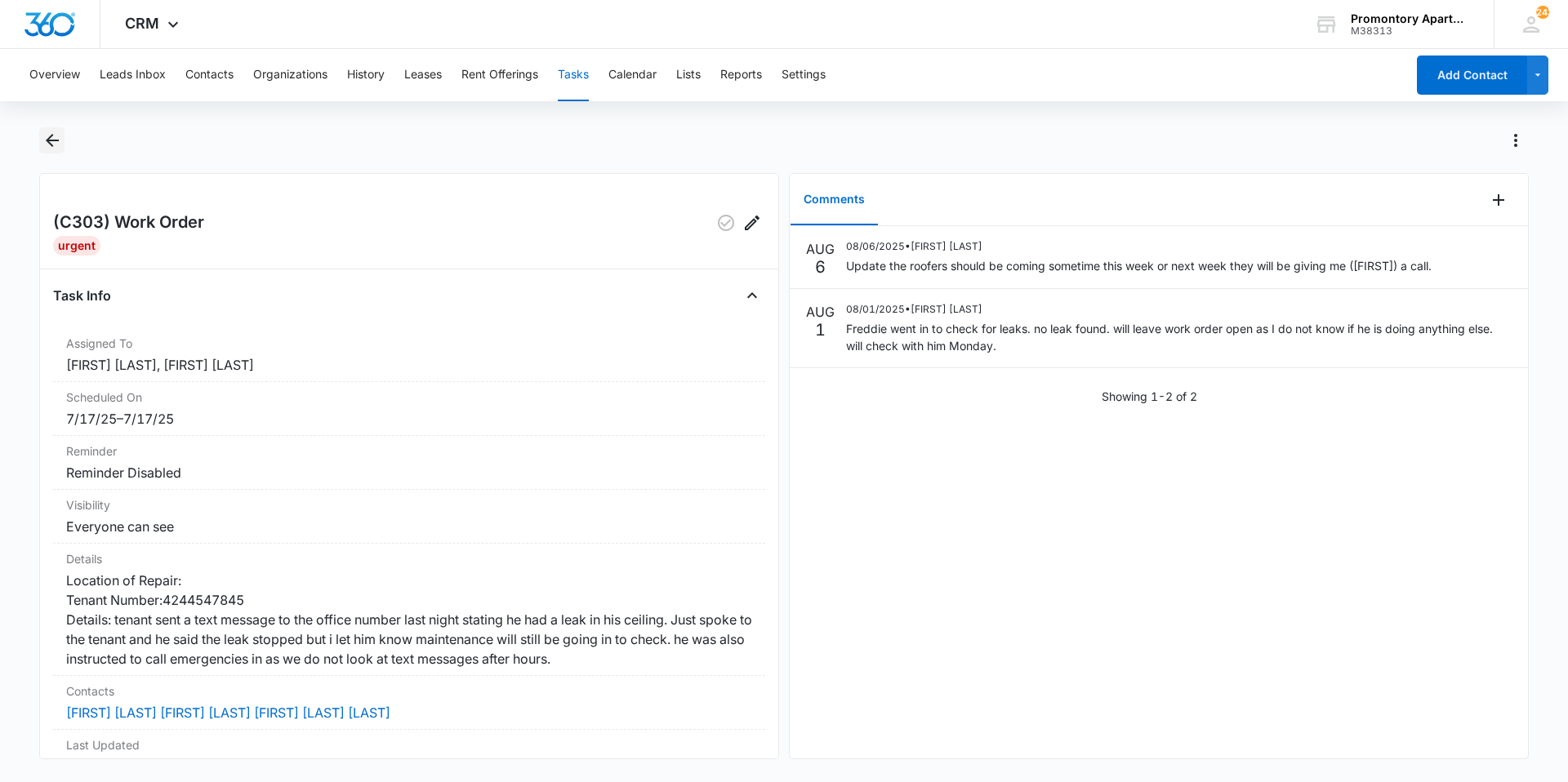 click 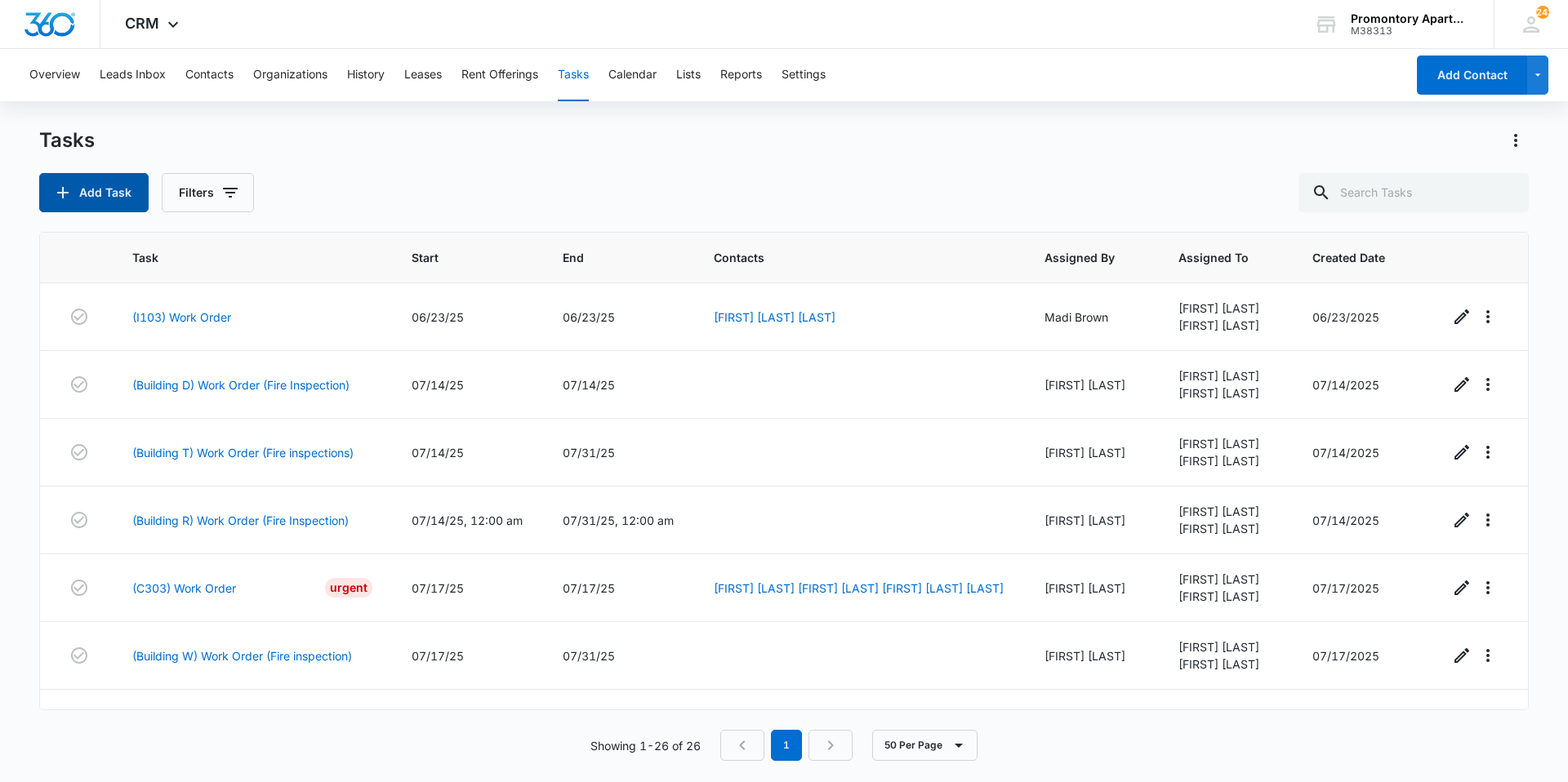 click on "Add Task" at bounding box center [94, 193] 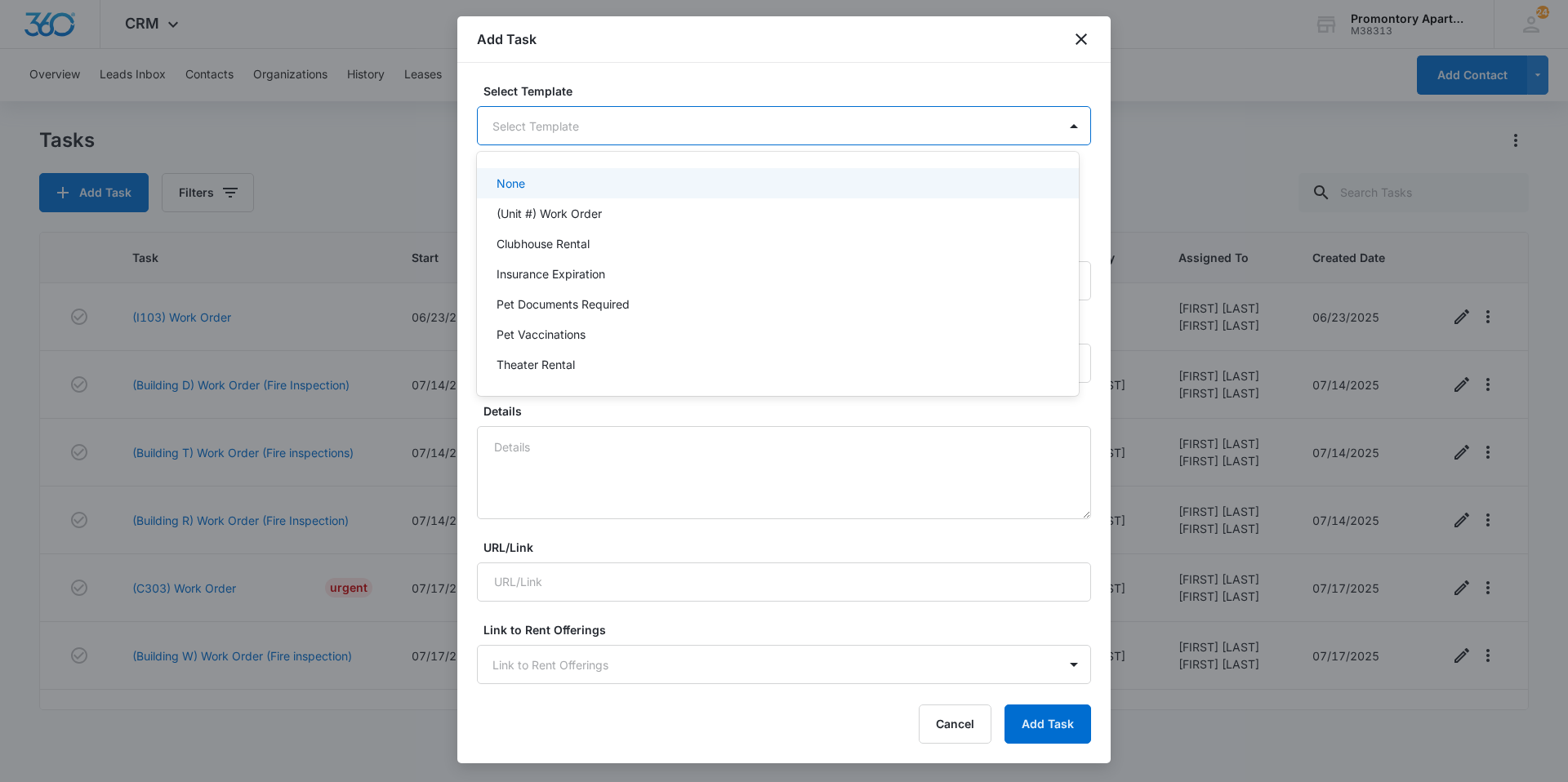 click on "CRM Apps Reputation Websites Forms CRM Email Social Content Files Brand Settings Promontory Apartments M38313 Your Accounts View All 243 SY [FIRST] [LAST] [EMAIL] My Profile 243 Notifications Support Logout Terms & Conditions   •   Privacy Policy Overview Leads Inbox Contacts Organizations History Leases Rent Offerings Tasks Calendar Lists Reports Settings Add Contact Tasks Add Task Filters Task Start End Contacts Assigned By Assigned To Created Date (I103) Work Order  06/23/25 06/23/25 [FIRST] [LAST] [FIRST] [LAST] [FIRST] [LAST] [FIRST] [LAST] 06/23/2025 (Building D) Work Order (Fire Inspection)  07/14/25 07/14/25 [FIRST]  [LAST] [FIRST] [LAST] [FIRST] [LAST] 07/14/2025 (Building T) Work Order (Fire inspections) 07/14/25 07/31/25 [FIRST]  [LAST] [FIRST] [LAST] [FIRST] [LAST] 07/14/2025 (Building R) Work Order (Fire Inspection) 07/14/25, 12:00 am 07/31/25, 12:00 am [FIRST]  [LAST] [FIRST] [LAST] [FIRST] [LAST] 07/14/2025 (C303) Work Order  Urgent 07/17/25 07/17/25 [FIRST]  [LAST]" at bounding box center [784, 391] 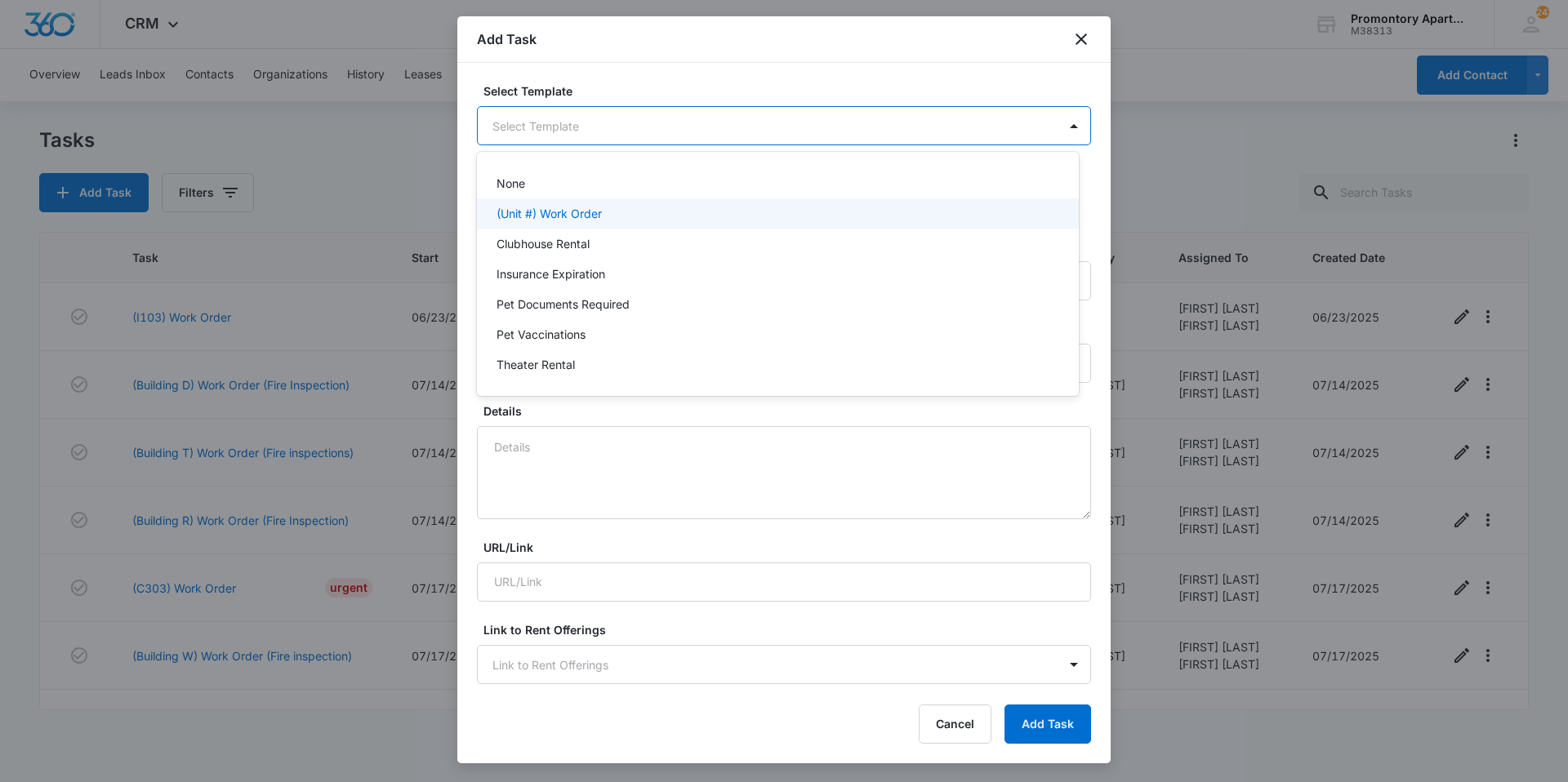 click on "(Unit #) Work Order" at bounding box center (777, 213) 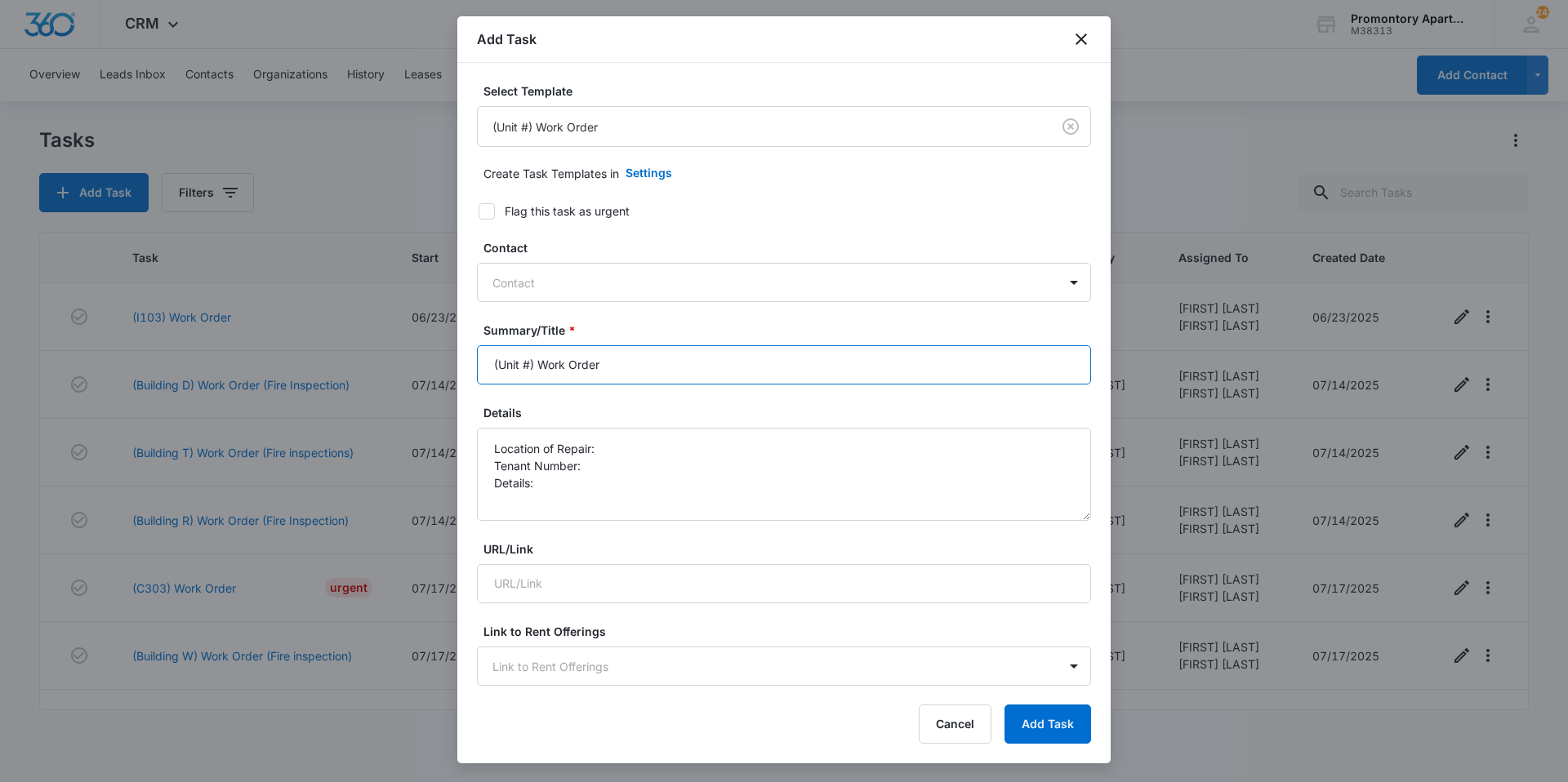 click on "(Unit #) Work Order" at bounding box center (784, 365) 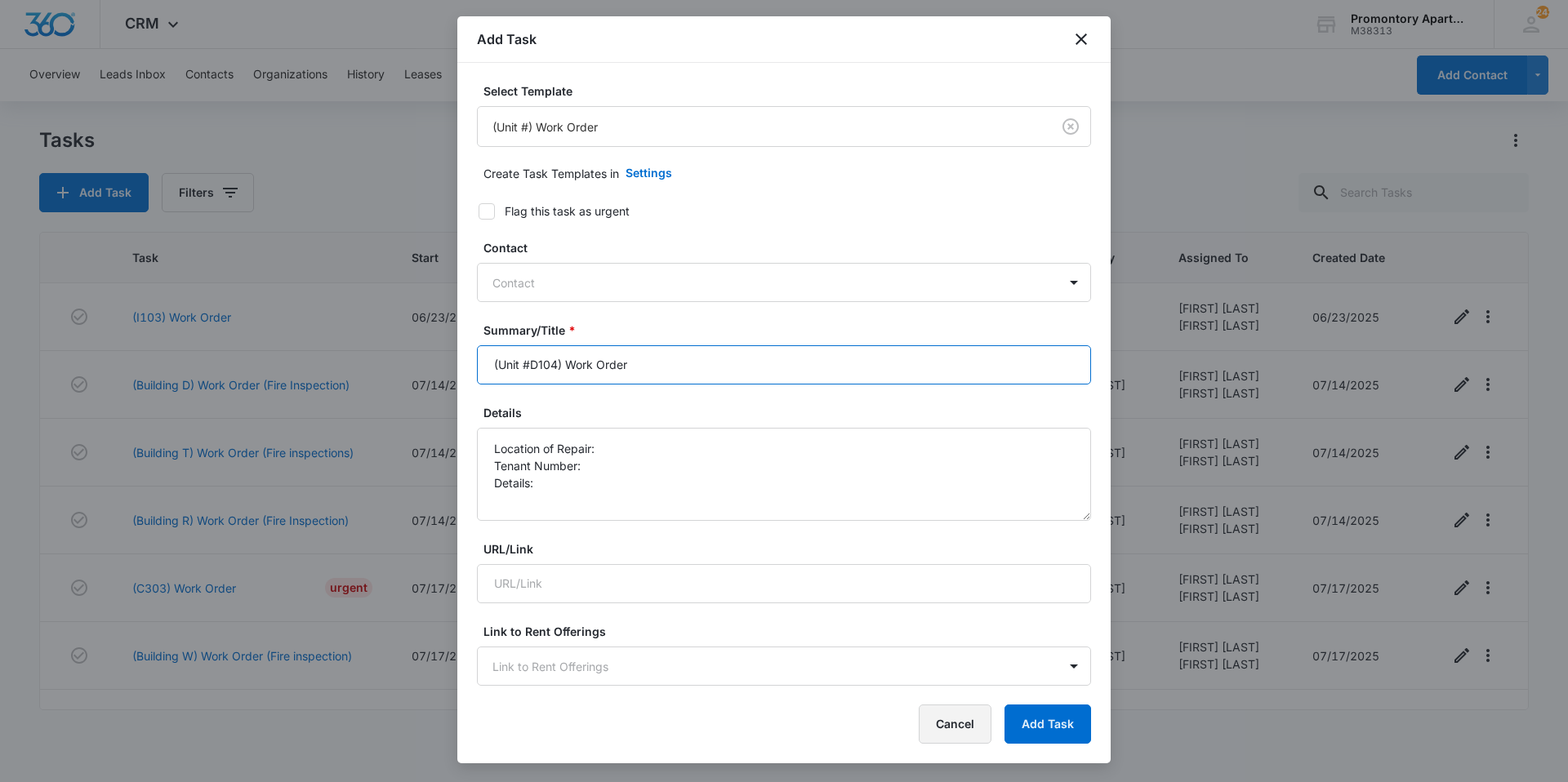 type on "(Unit #D104) Work Order" 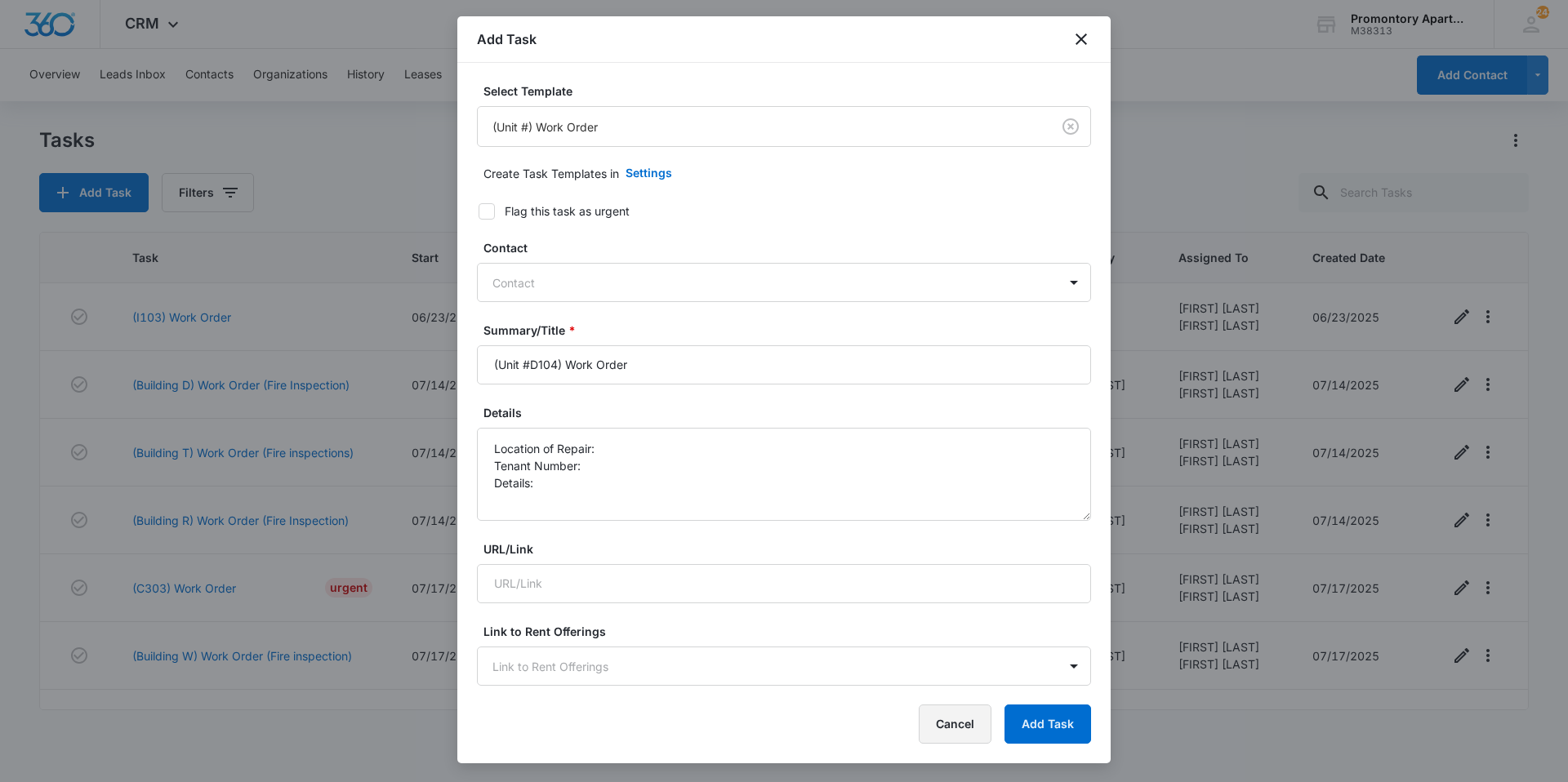 click on "Cancel" at bounding box center (955, 724) 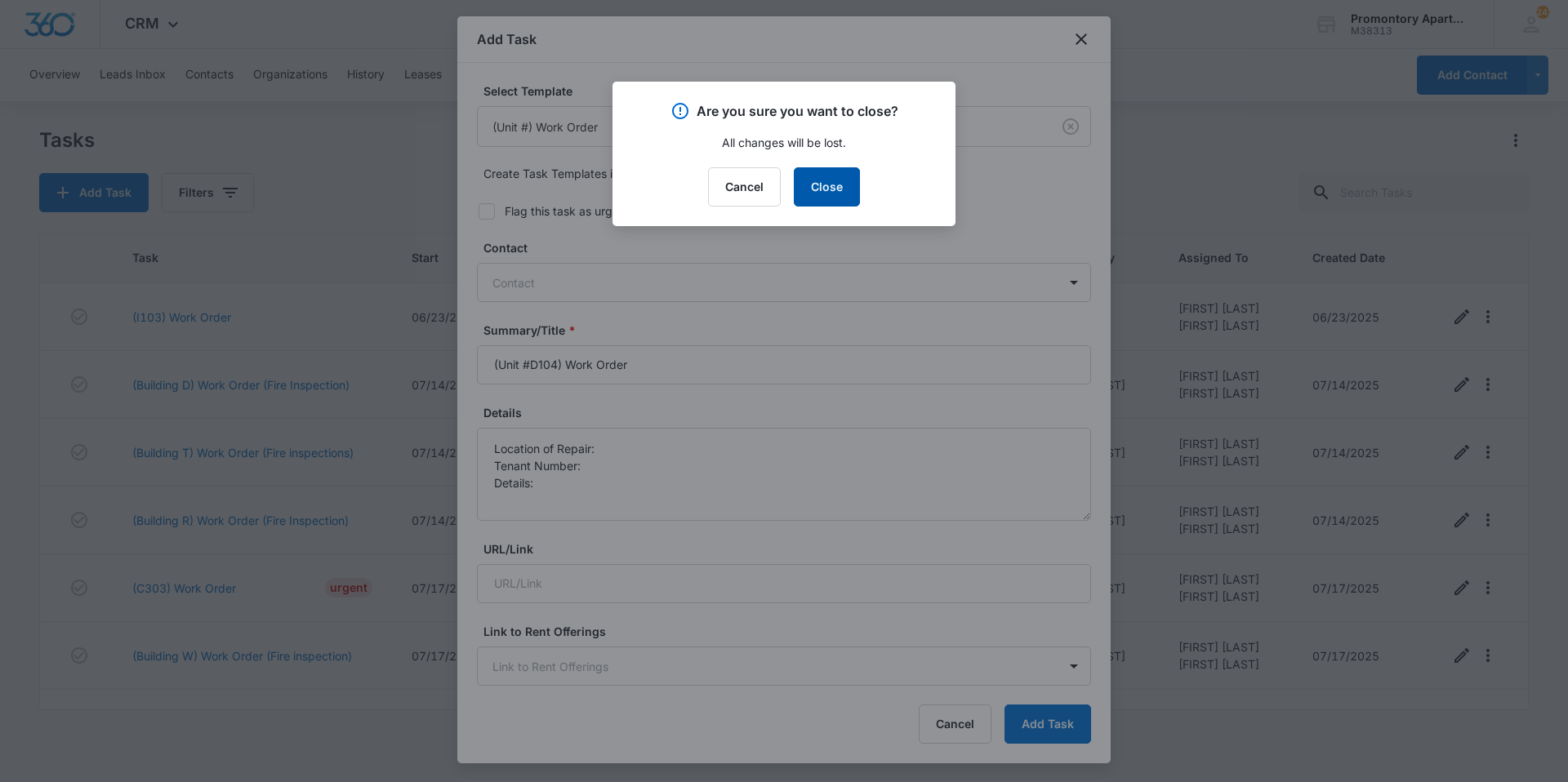click on "Close" at bounding box center [826, 187] 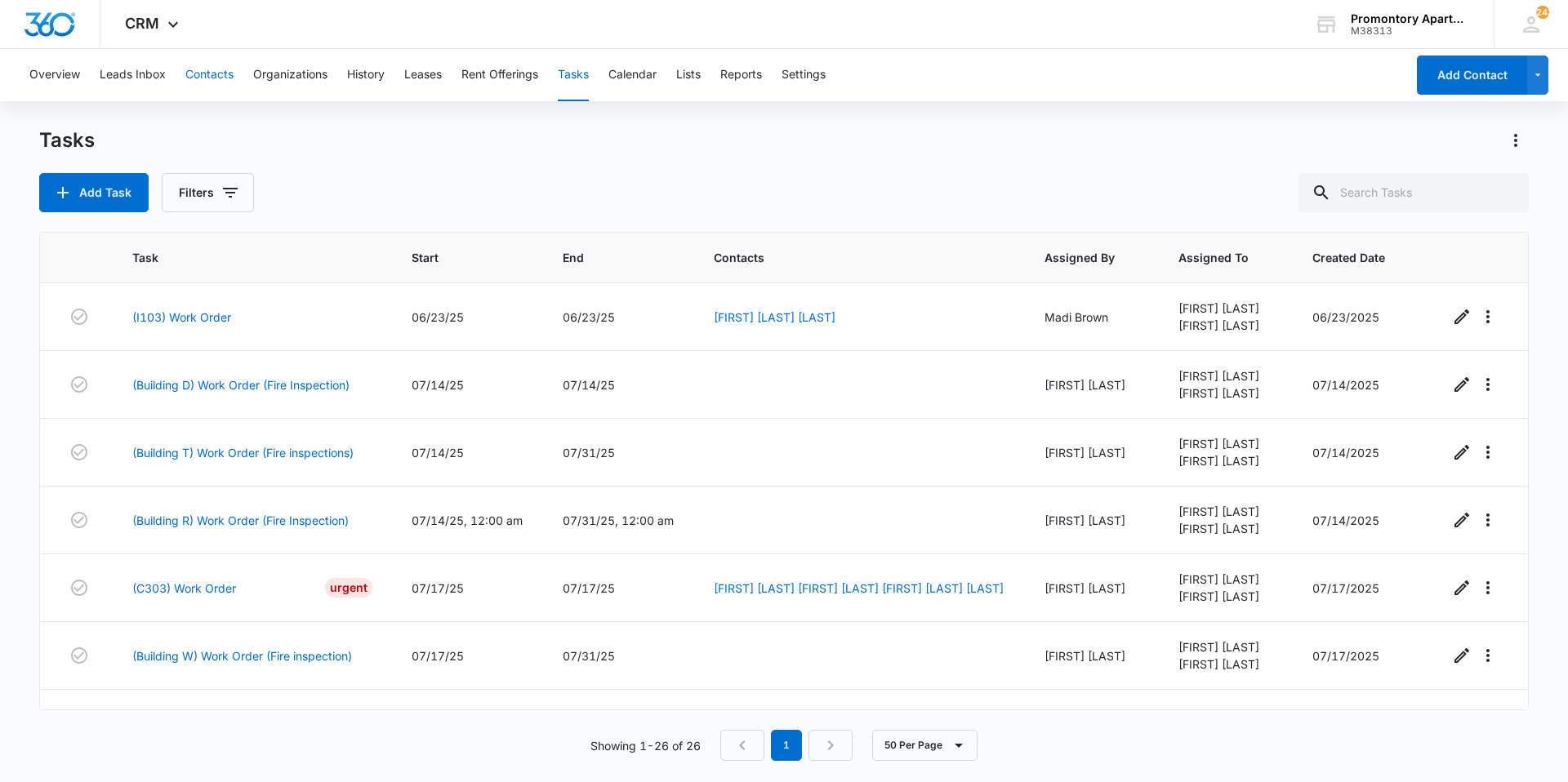 click on "Contacts" at bounding box center [209, 75] 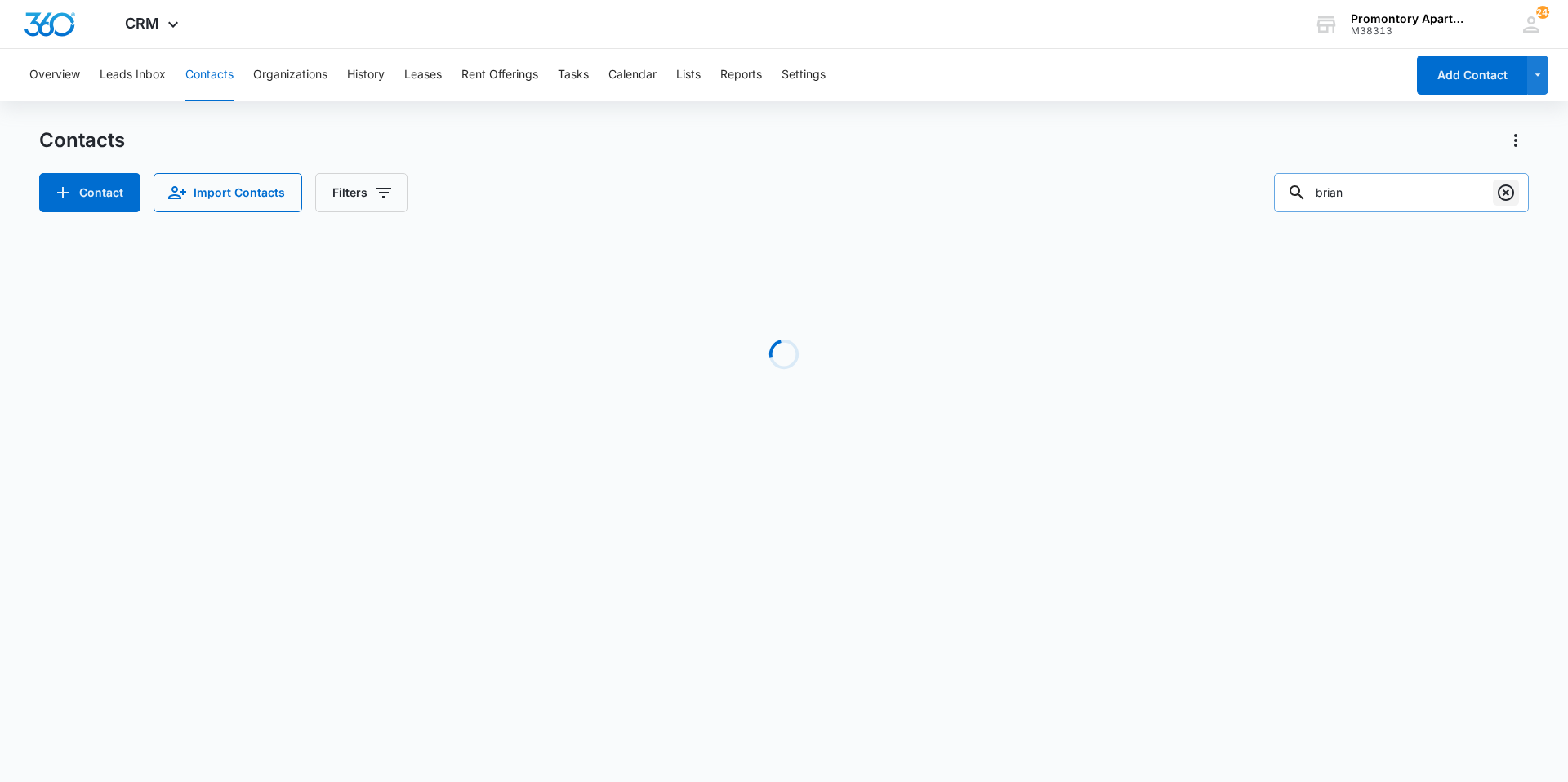 click 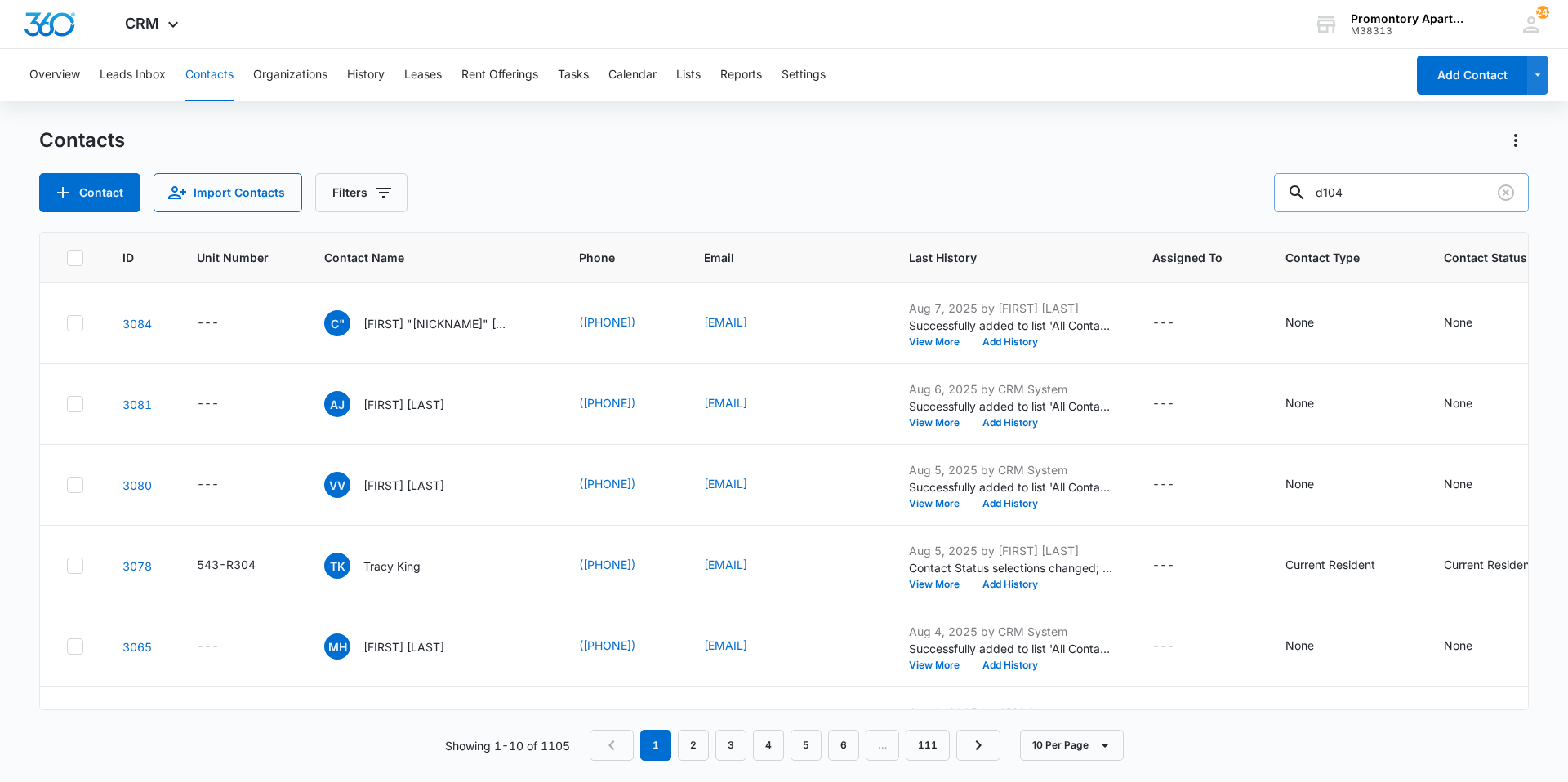 type on "d104" 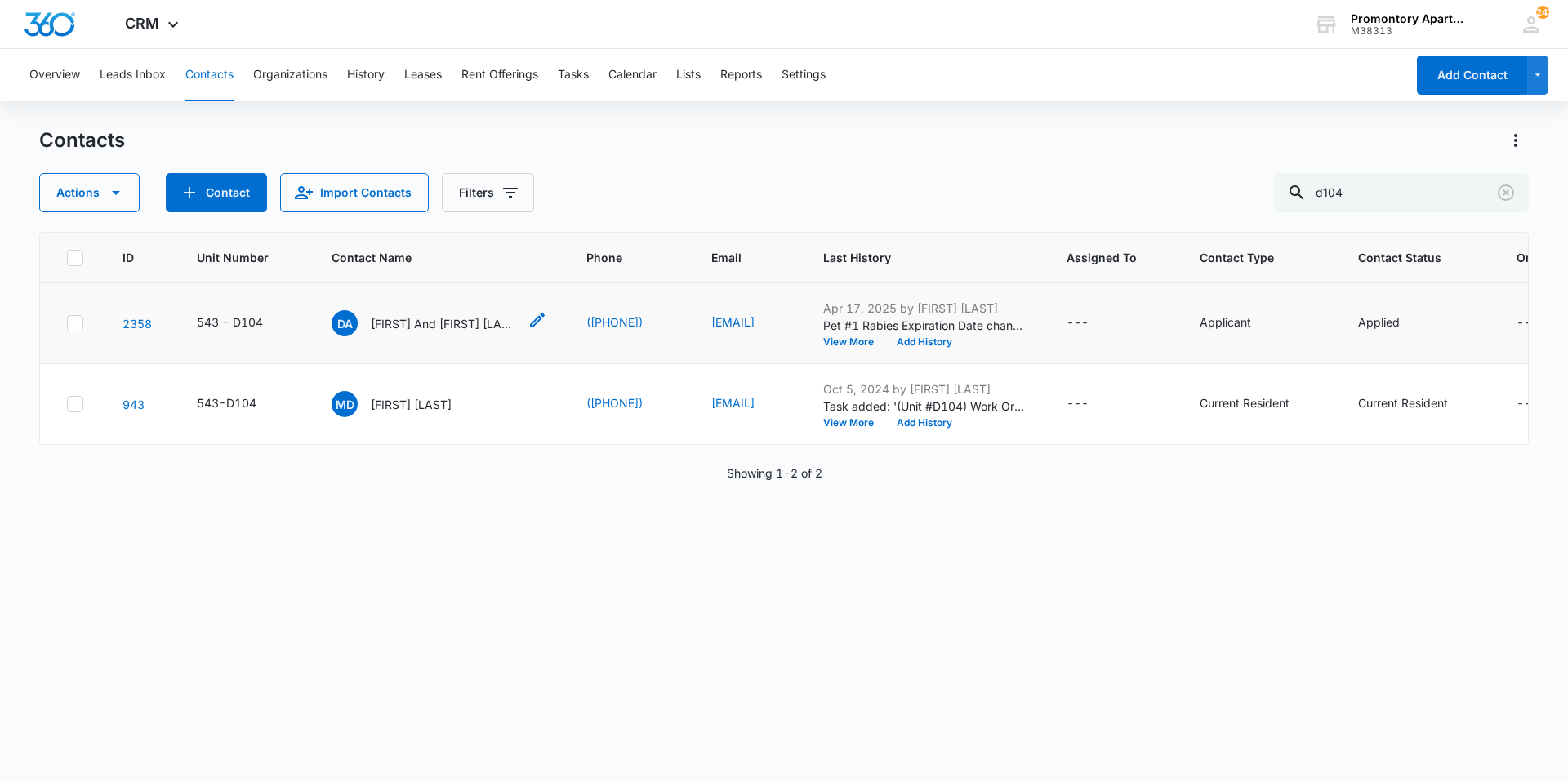 click on "DA" at bounding box center [345, 323] 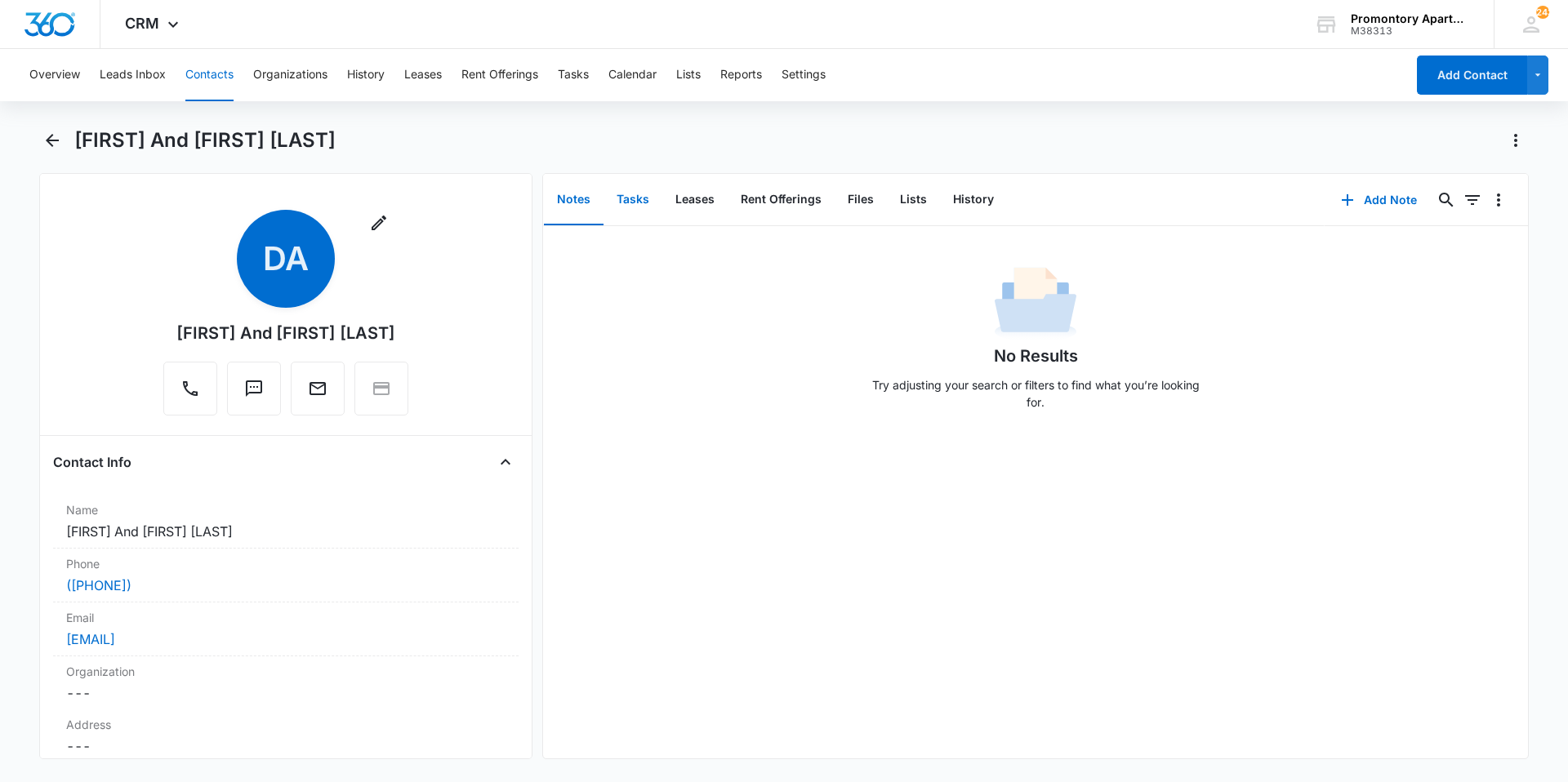 click on "Tasks" at bounding box center (633, 200) 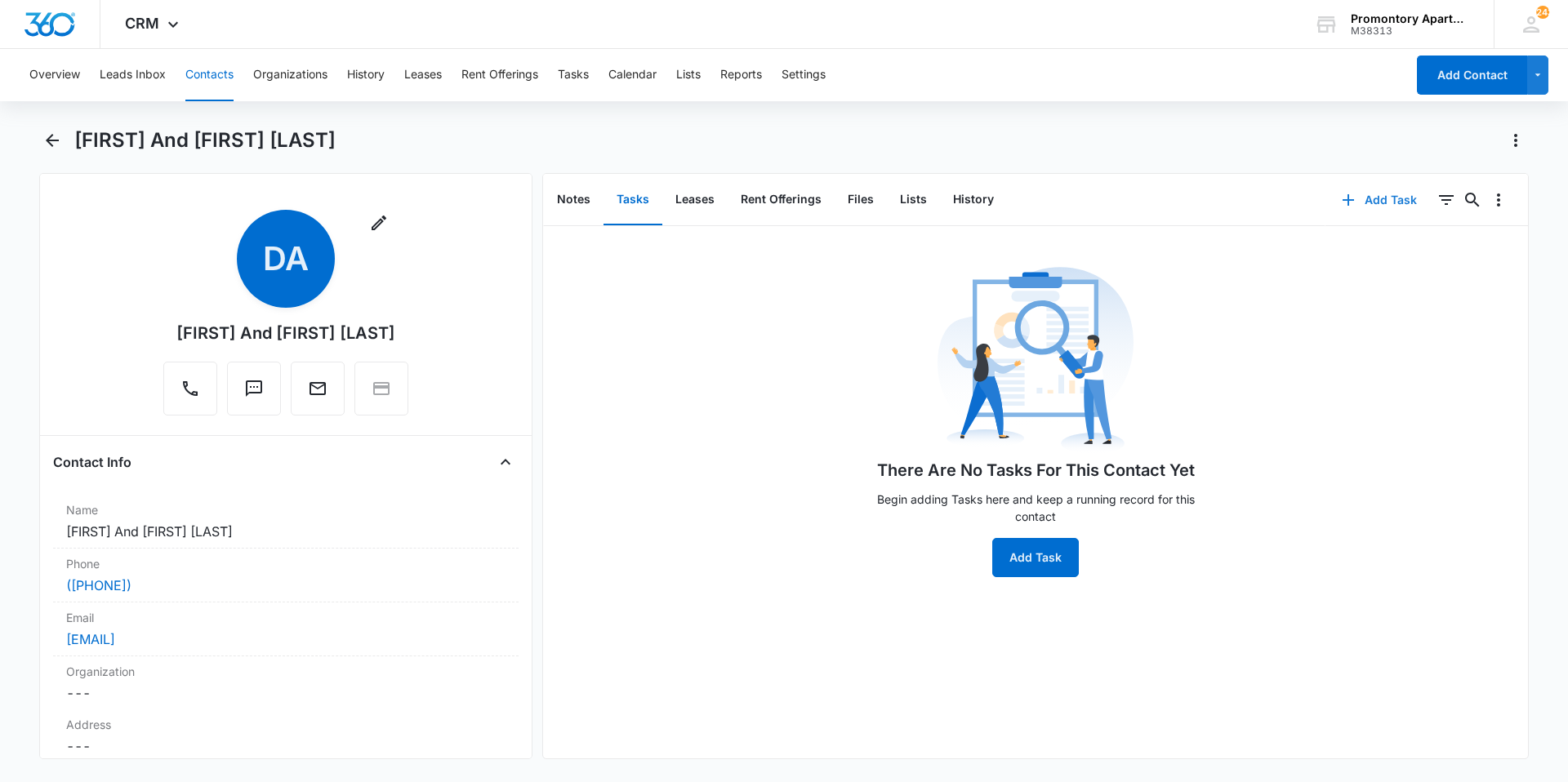 click on "Add Task" at bounding box center [1379, 200] 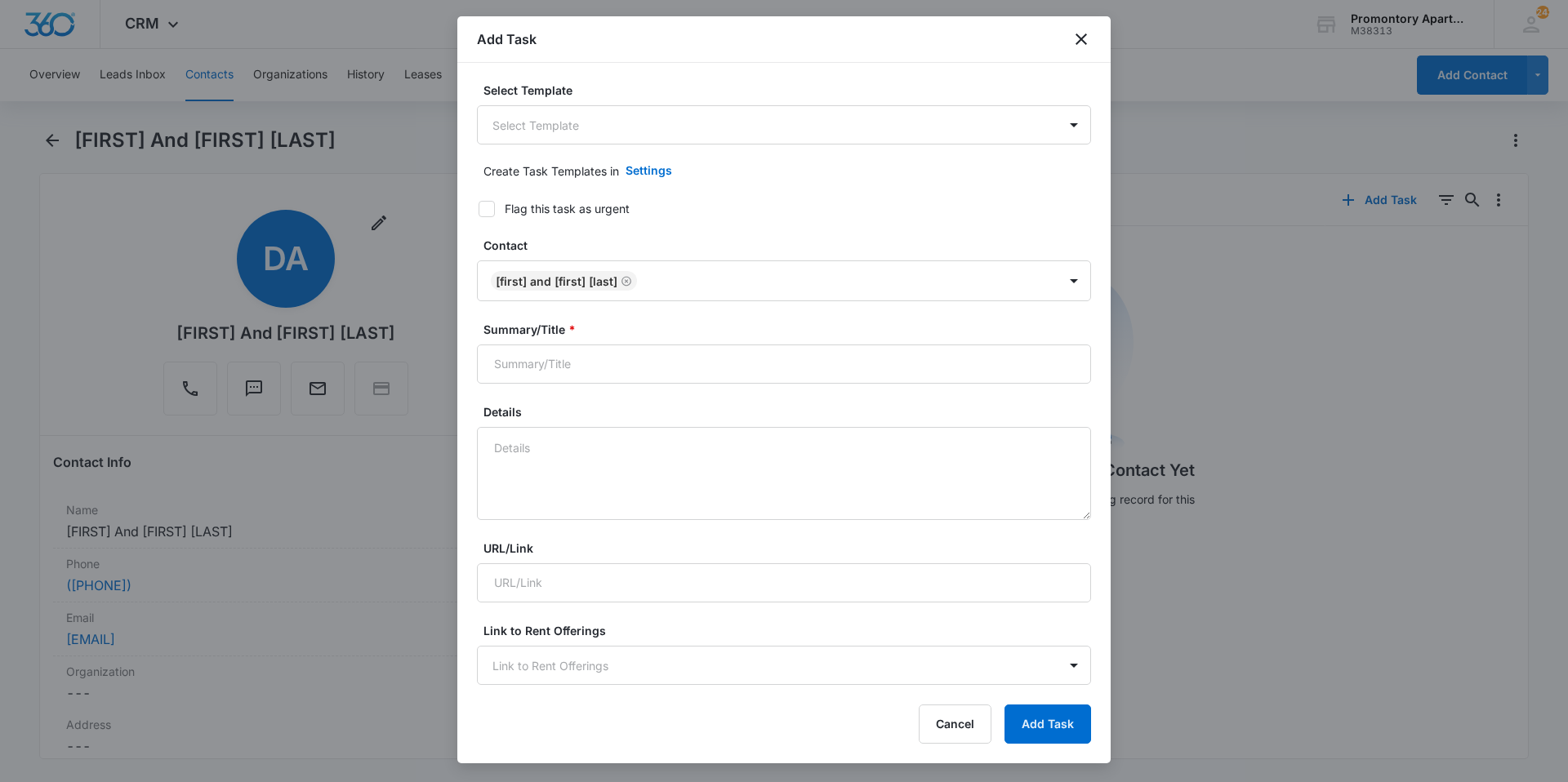 scroll, scrollTop: 0, scrollLeft: 0, axis: both 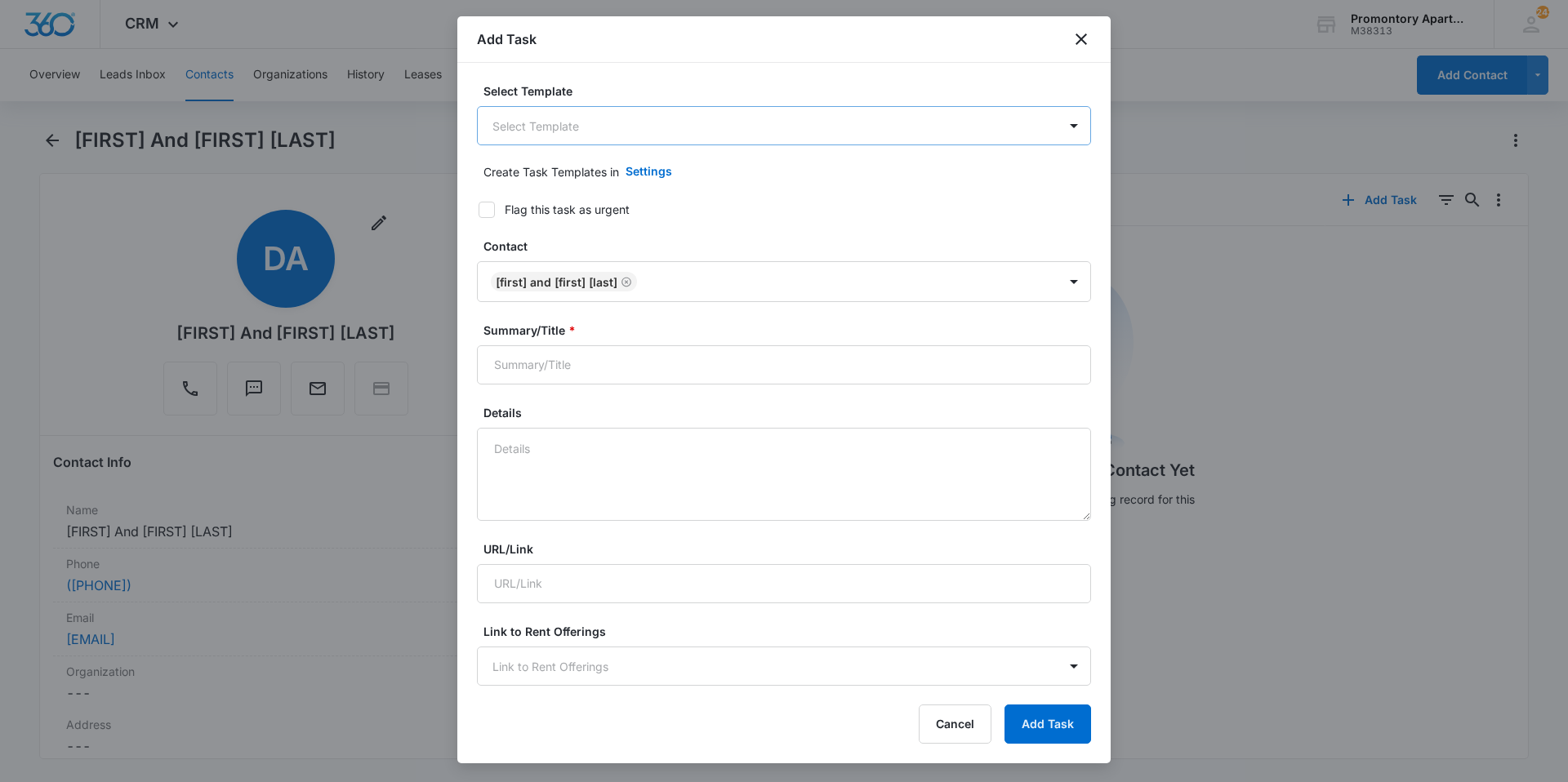click on "CRM Apps Reputation Websites Forms CRM Email Social Content Files Brand Settings Promontory Apartments M38313 Your Accounts View All 243 SY [FIRST] [LAST] [EMAIL] My Profile 243 Notifications Support Logout Terms & Conditions   •   Privacy Policy Overview Leads Inbox Contacts Organizations History Leases Rent Offerings Tasks Calendar Lists Reports Settings Add Contact [FIRST] And [FIRST] [LAST] Remove DA [FIRST] And [FIRST] [LAST] Contact Info Name Cancel Save Changes [FIRST] And [FIRST] [LAST] Phone Cancel Save Changes ([PHONE]) Email Cancel Save Changes [EMAIL] Organization Cancel Save Changes --- Address Cancel Save Changes --- Details Source Cancel Save Changes Default Contact Type Cancel Save Changes Applicant Contact Status Cancel Save Changes Applied Assigned To Cancel Save Changes --- Tags Cancel Save Changes --- Next Contact Date Cancel Save Changes --- Color Tag Current Color: Cancel Save Changes Payments ID ID 2358 Created Feb 28, 2025 at 5:51pm Cancel D" at bounding box center (784, 391) 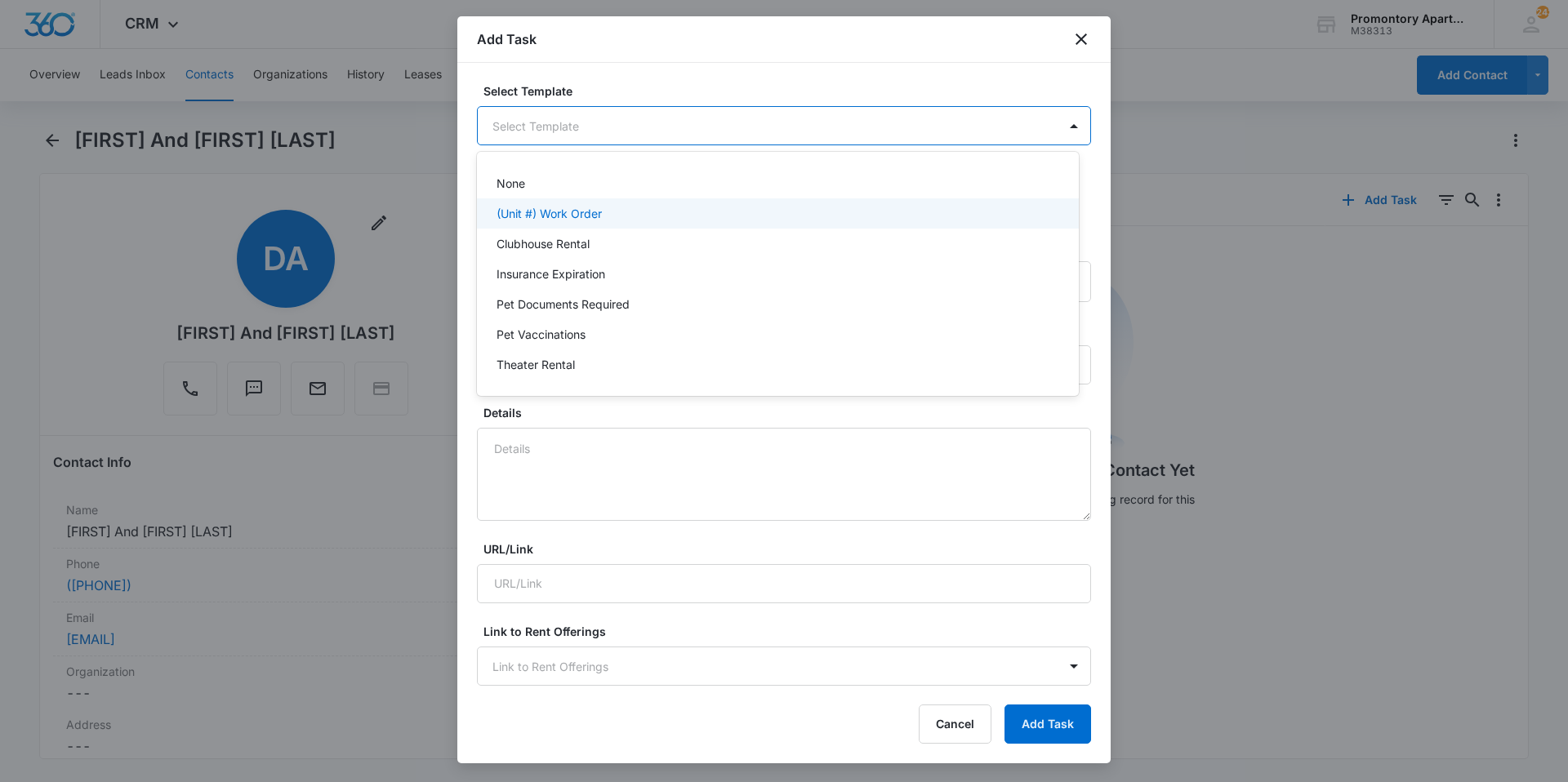 click on "(Unit #) Work Order" at bounding box center (549, 213) 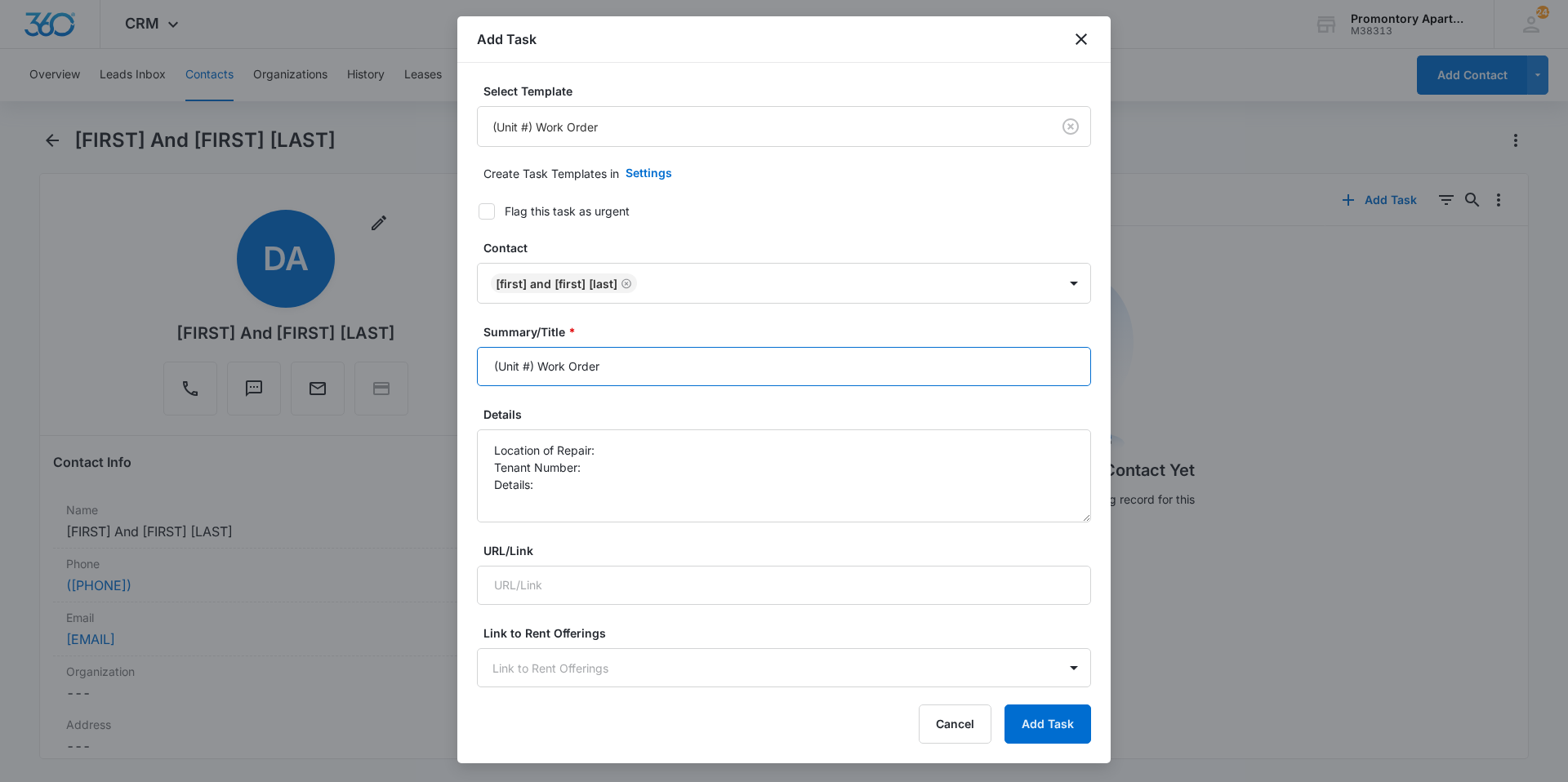 click on "(Unit #) Work Order" at bounding box center [784, 367] 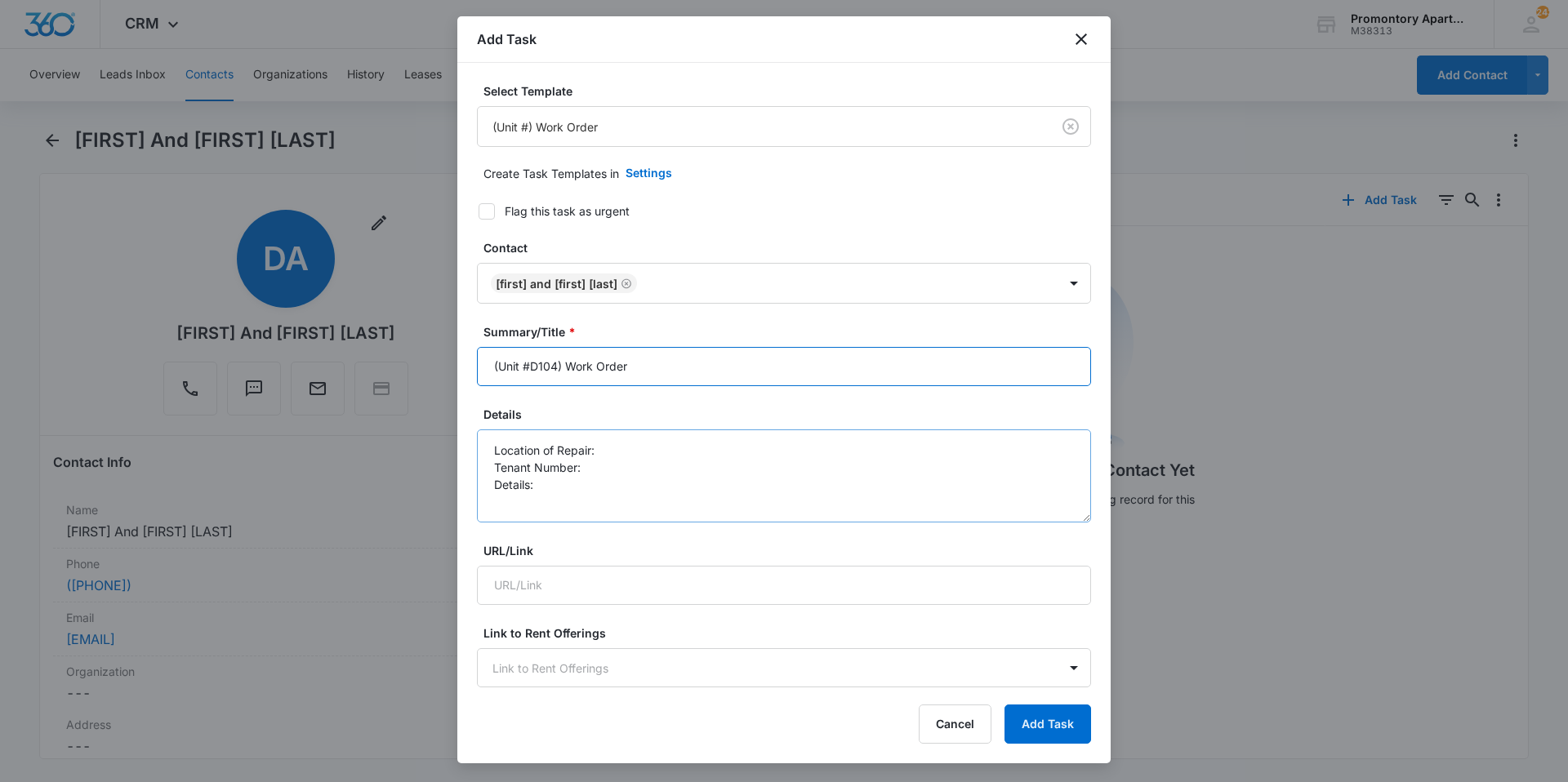 type on "(Unit #D104) Work Order" 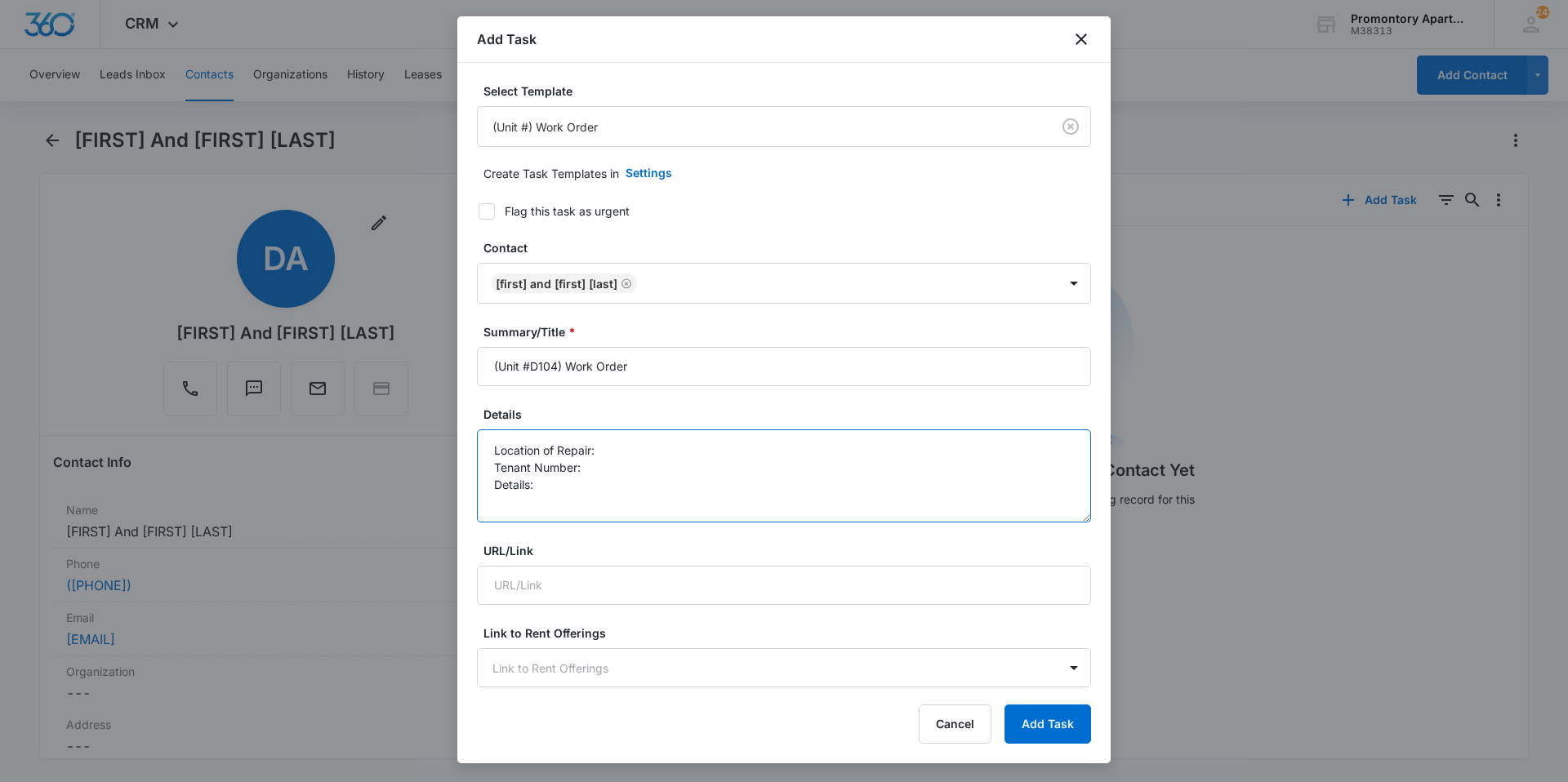 click on "Location of Repair:
Tenant Number:
Details:" at bounding box center [784, 476] 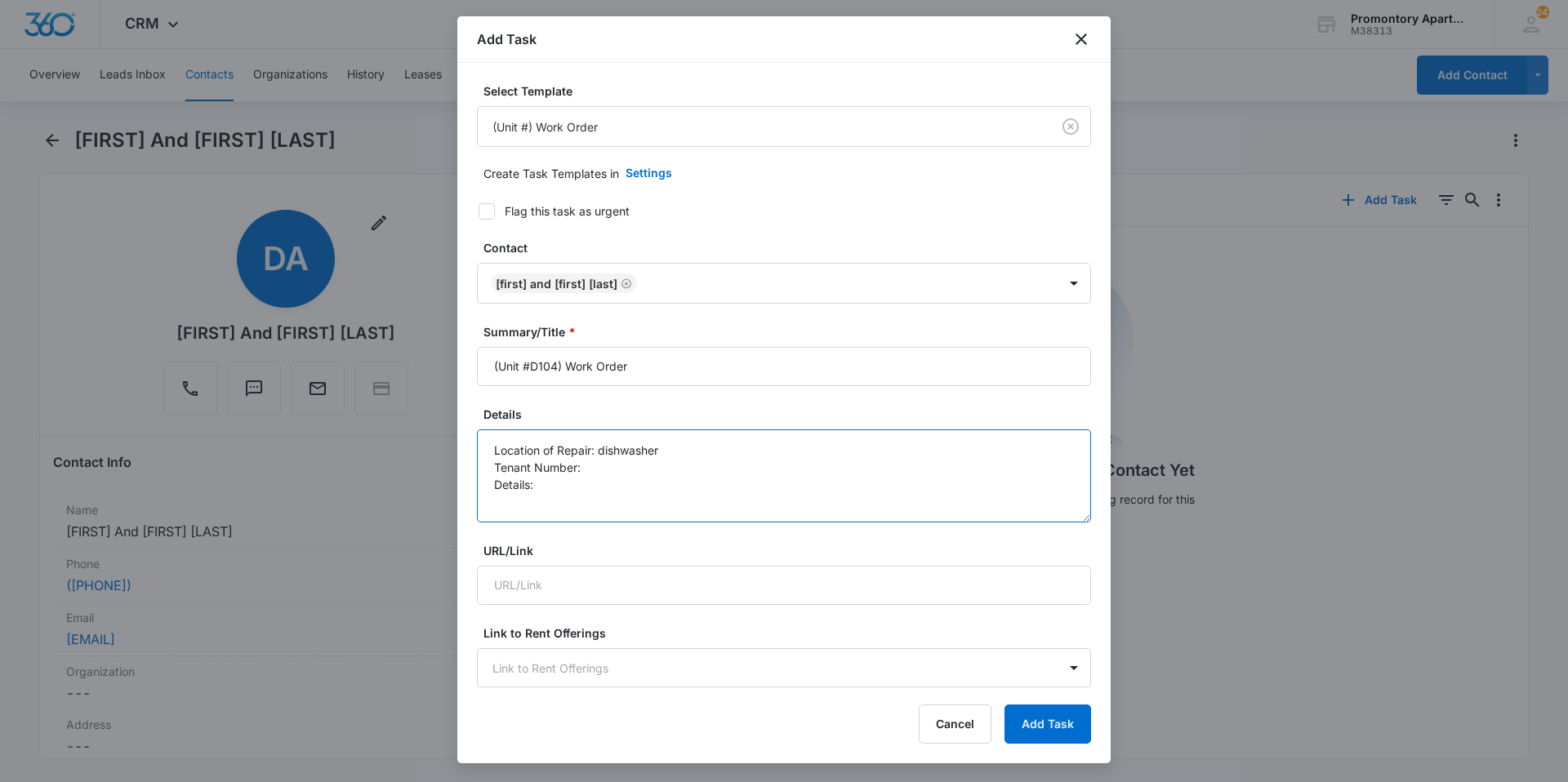 click on "Location of Repair: dishwasher
Tenant Number:
Details:" at bounding box center [784, 476] 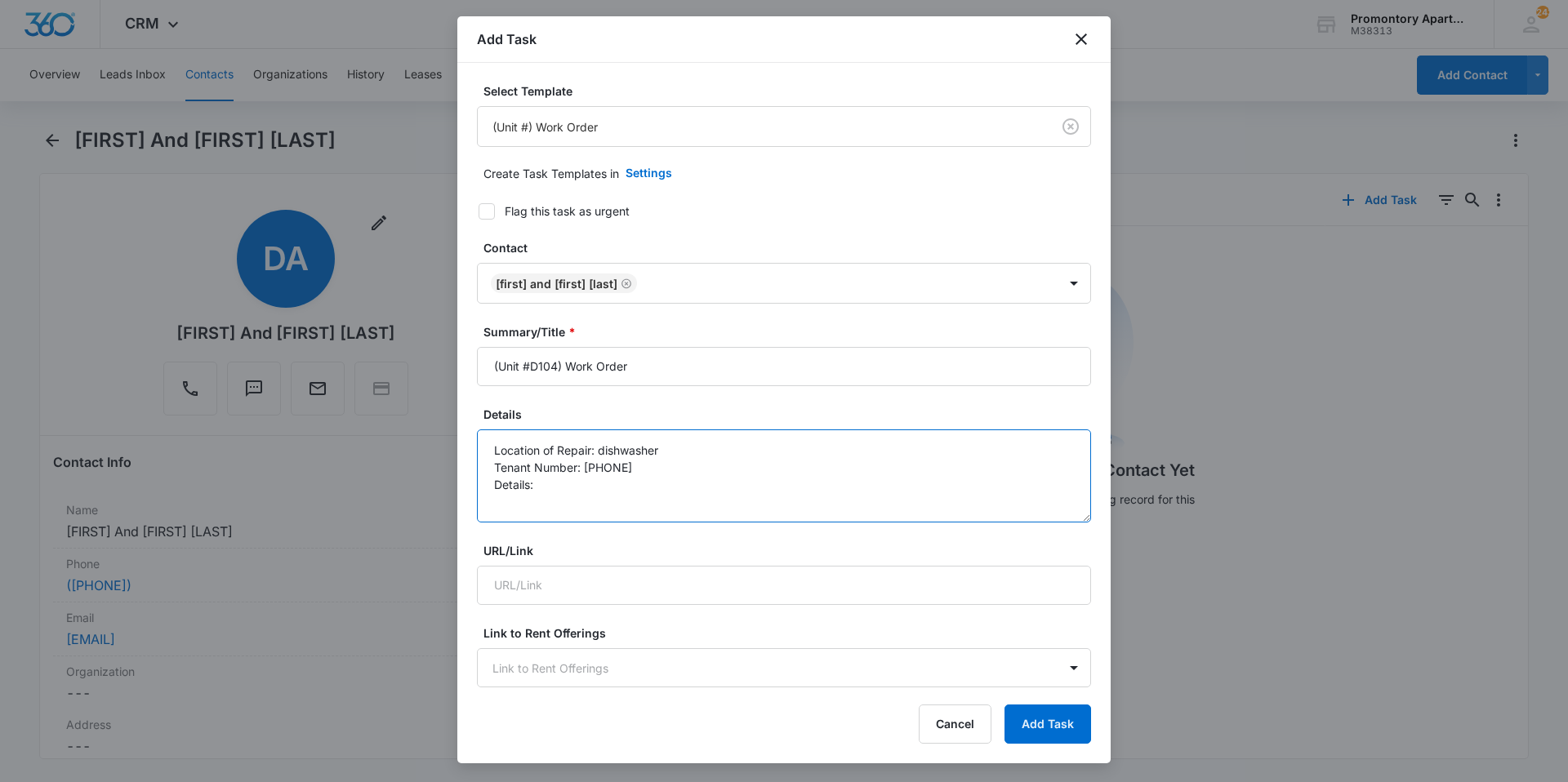 click on "Location of Repair: dishwasher
Tenant Number: [PHONE]
Details:" at bounding box center [784, 476] 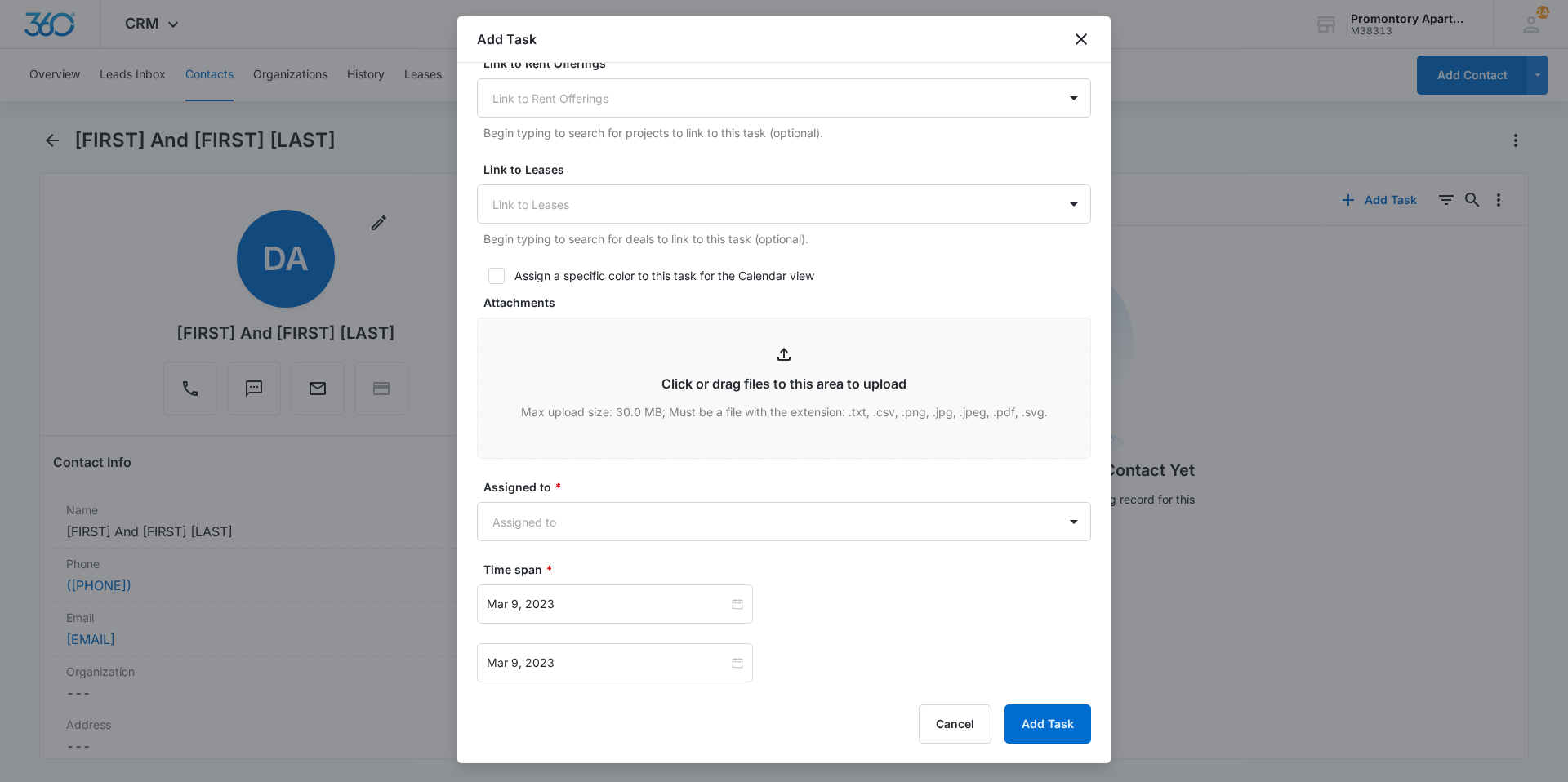 scroll, scrollTop: 571, scrollLeft: 0, axis: vertical 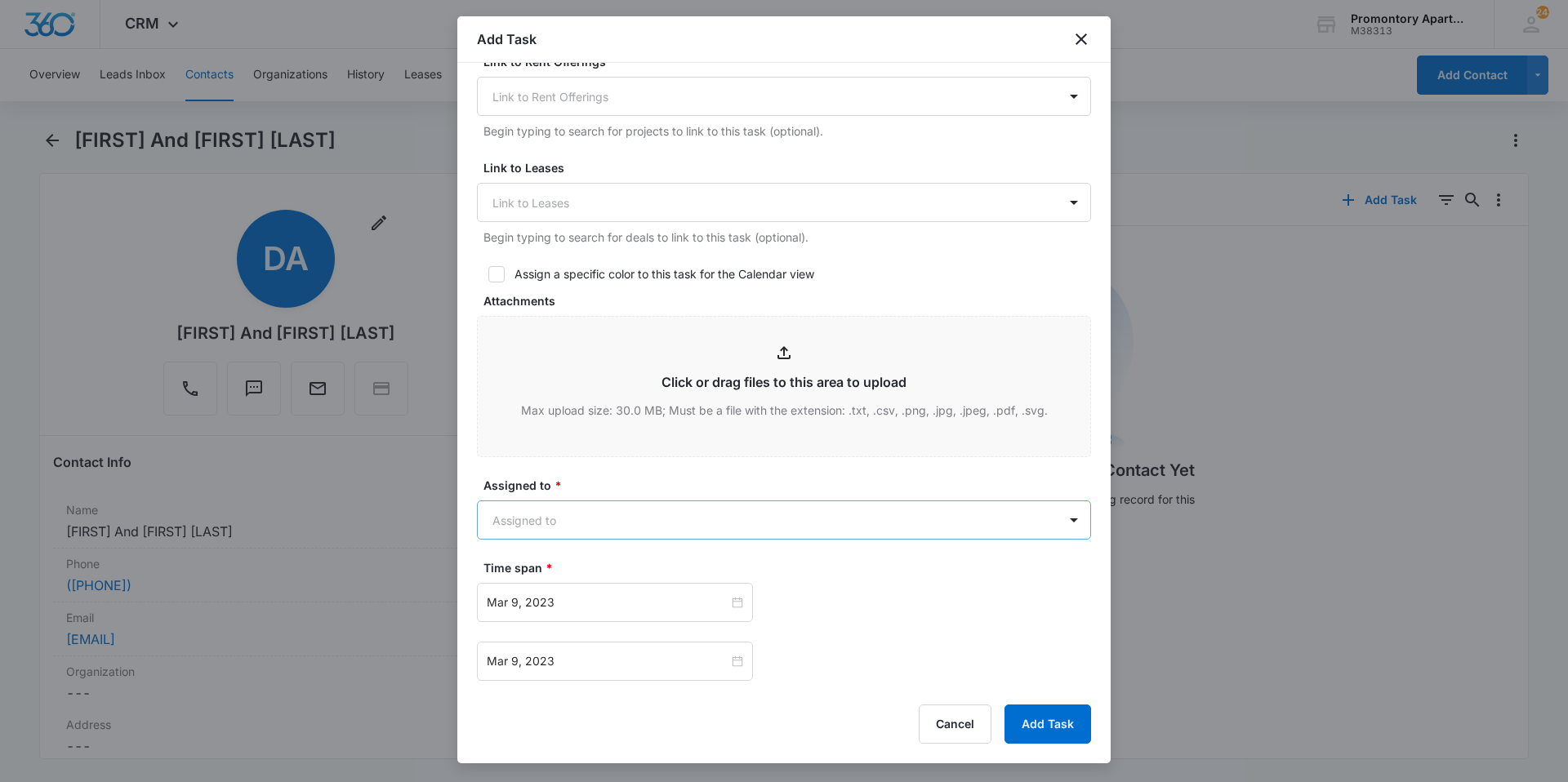 type on "Location of Repair: dishwasher
Tenant Number: [PHONE]
Details: seal not working, dishwasher leaking" 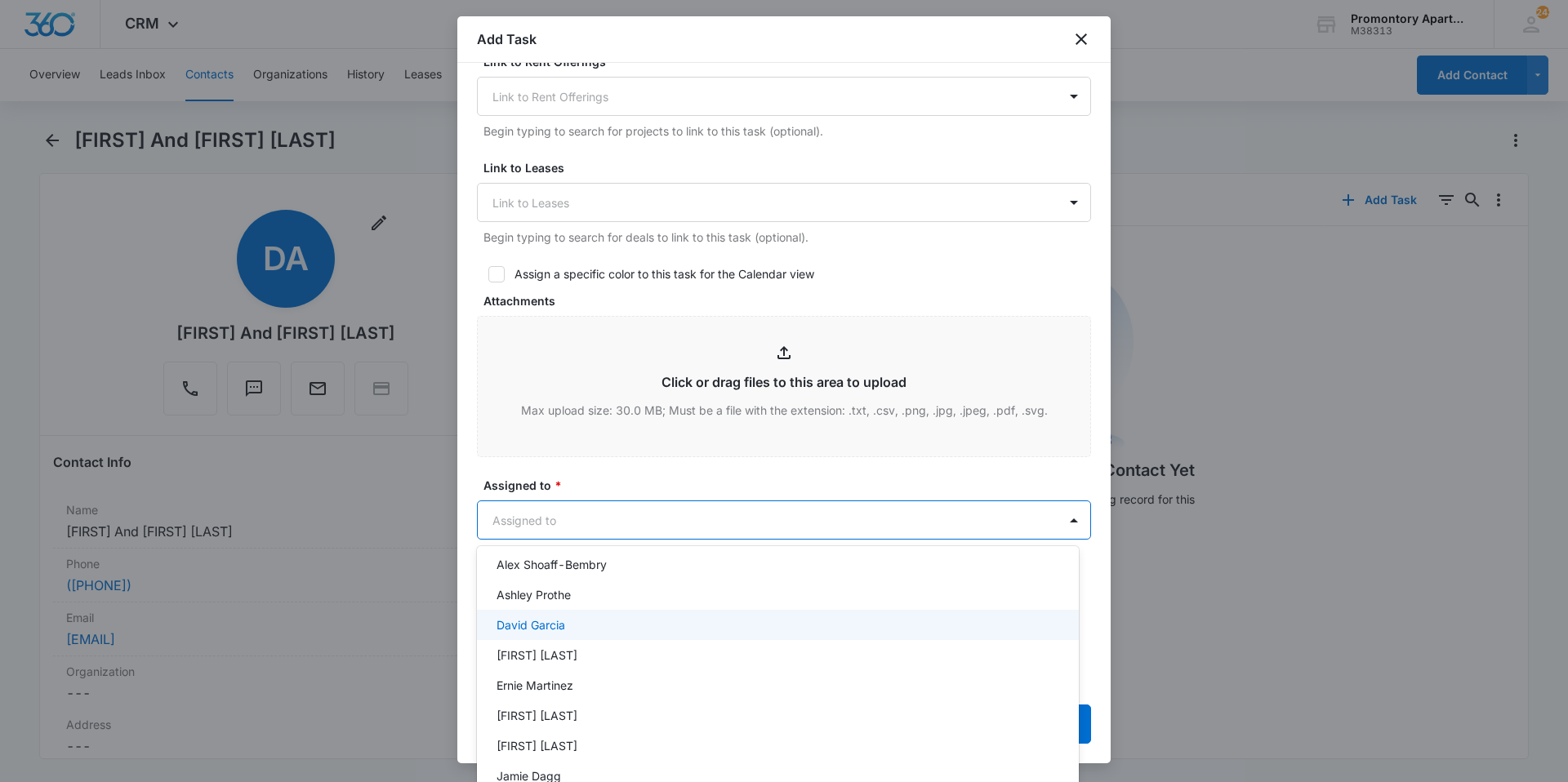 scroll, scrollTop: 82, scrollLeft: 0, axis: vertical 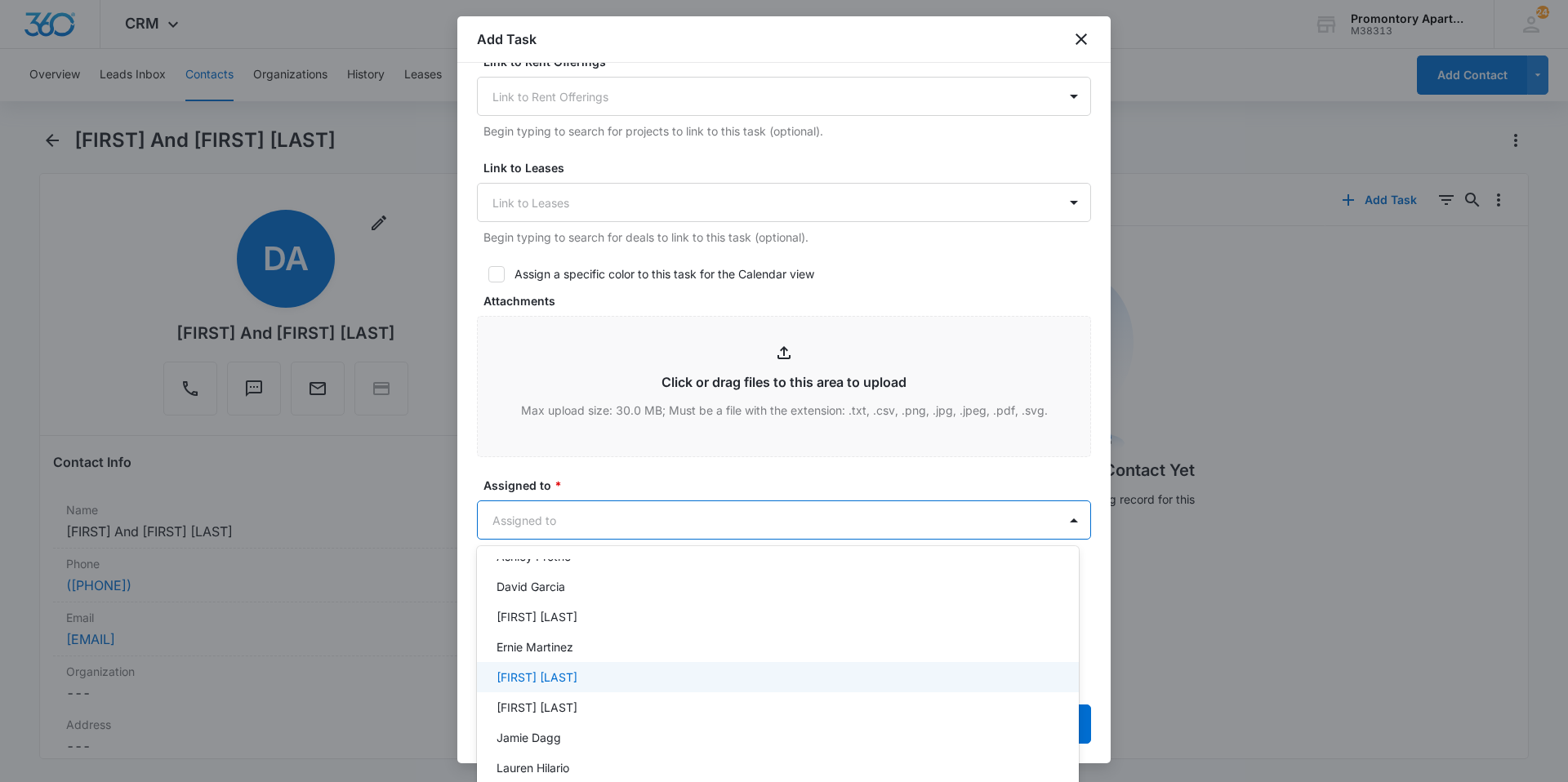 click on "[FIRST] [LAST]" at bounding box center [537, 677] 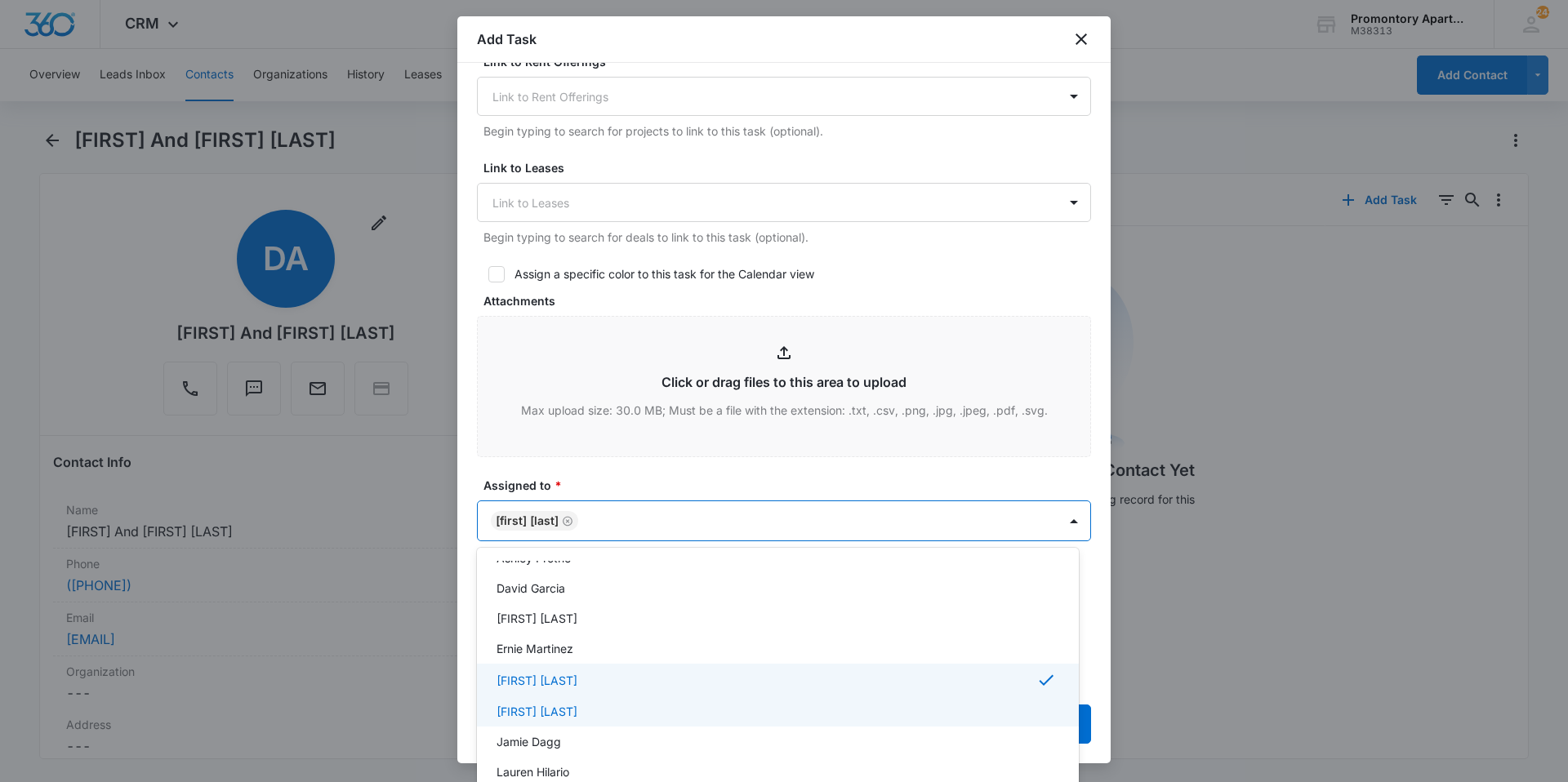 click on "[FIRST] [LAST]" at bounding box center [777, 711] 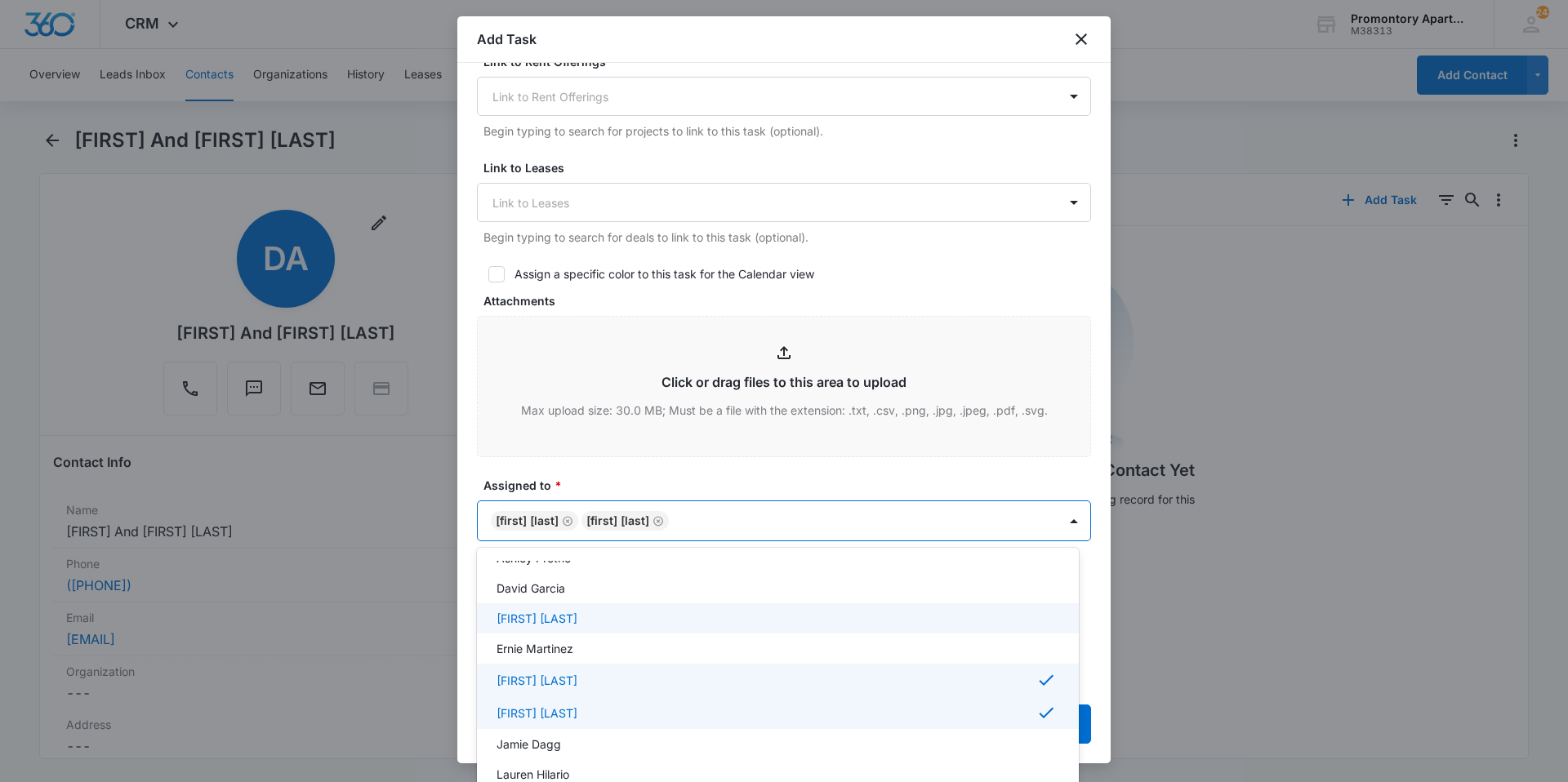 click at bounding box center (784, 391) 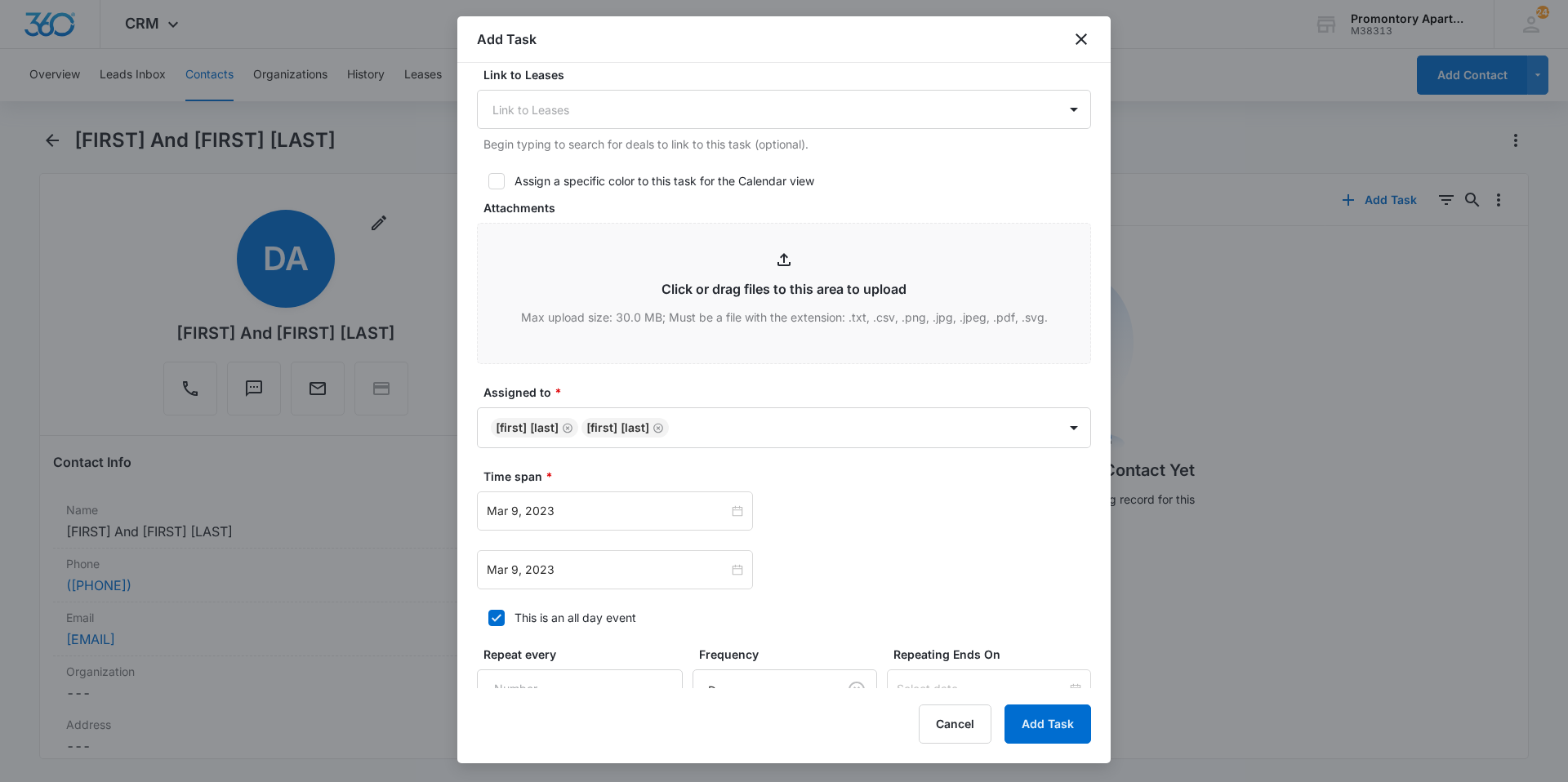 scroll, scrollTop: 845, scrollLeft: 0, axis: vertical 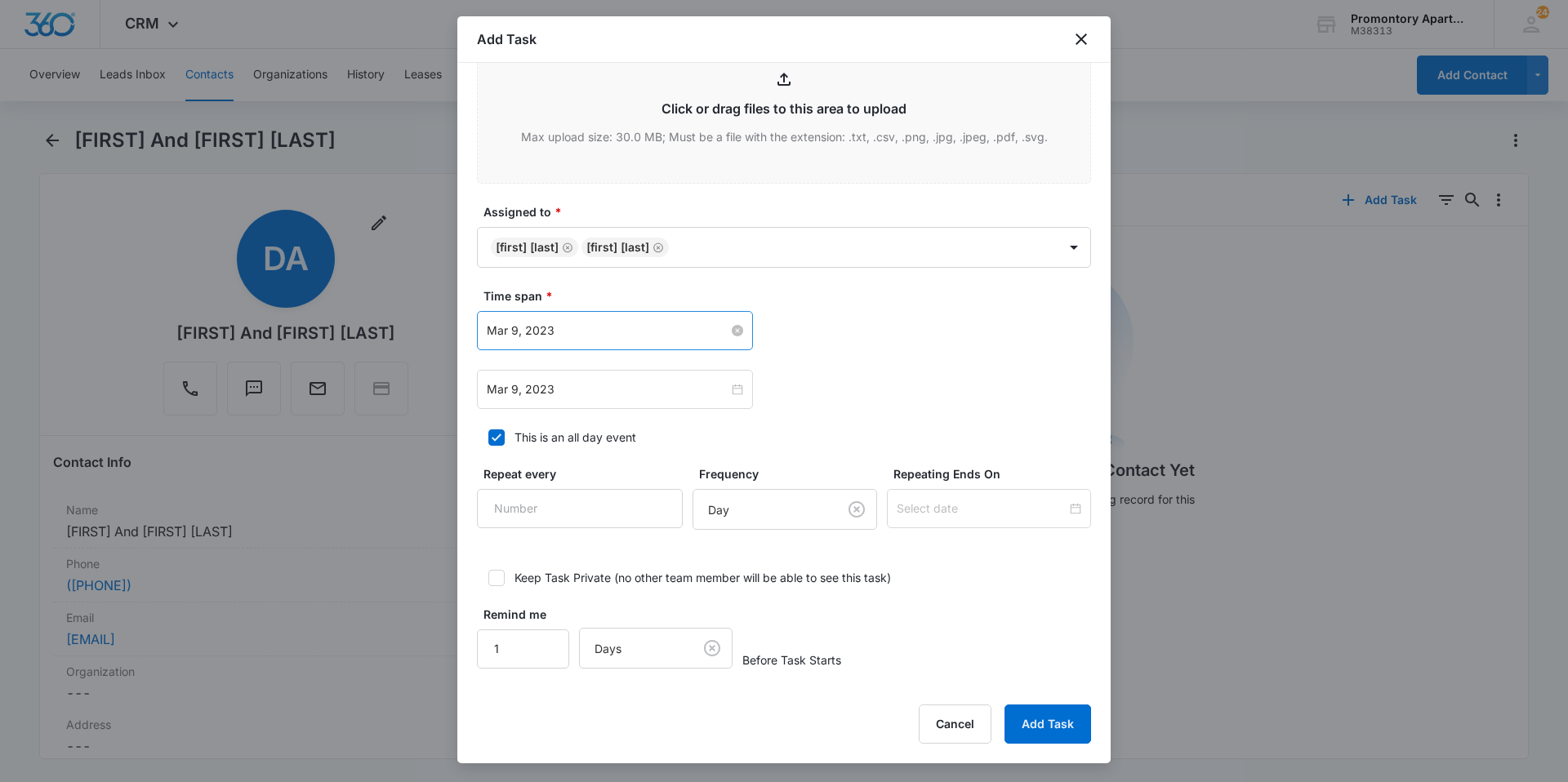 click on "Mar 9, 2023" at bounding box center (608, 331) 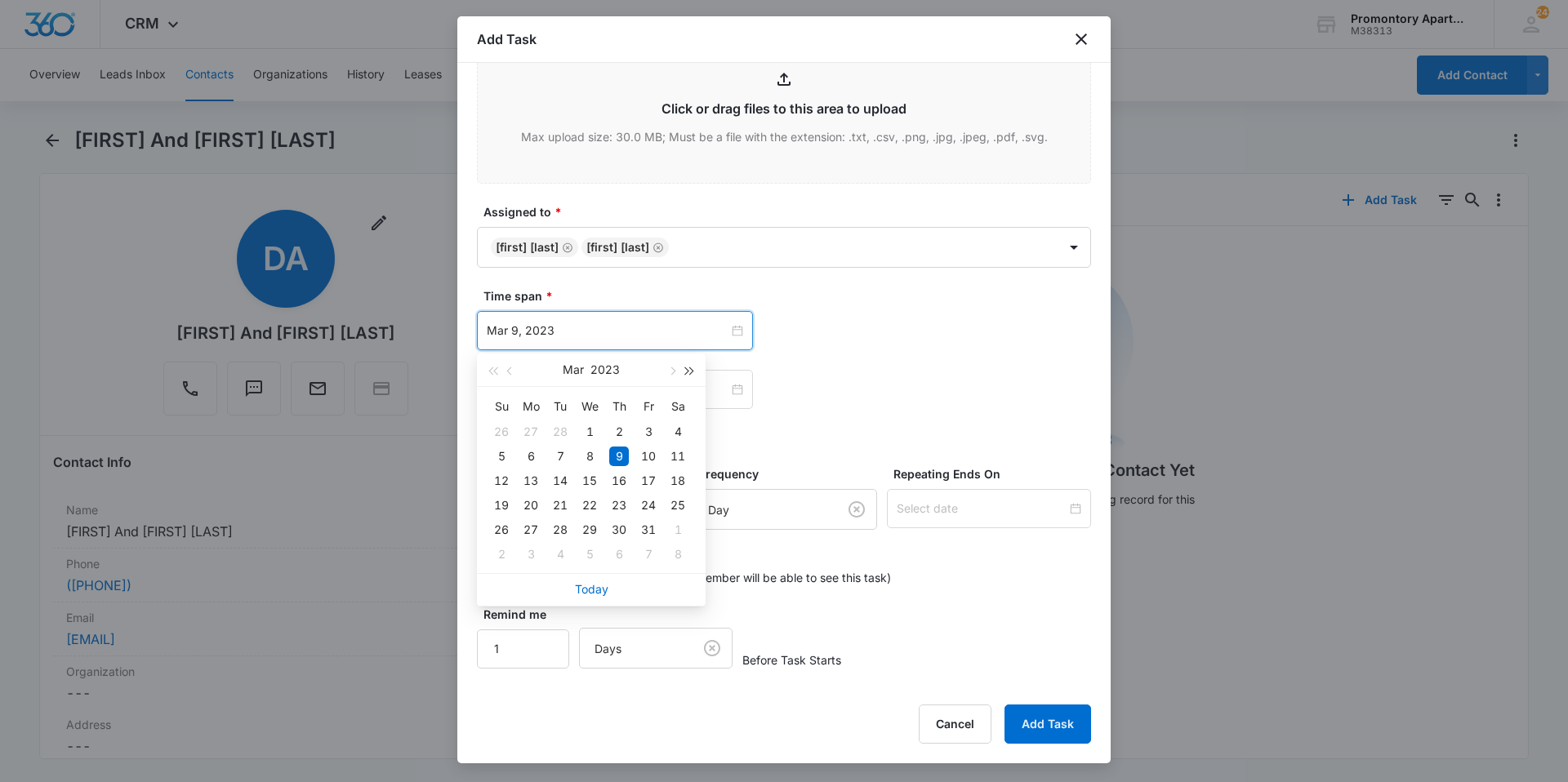 click at bounding box center (690, 371) 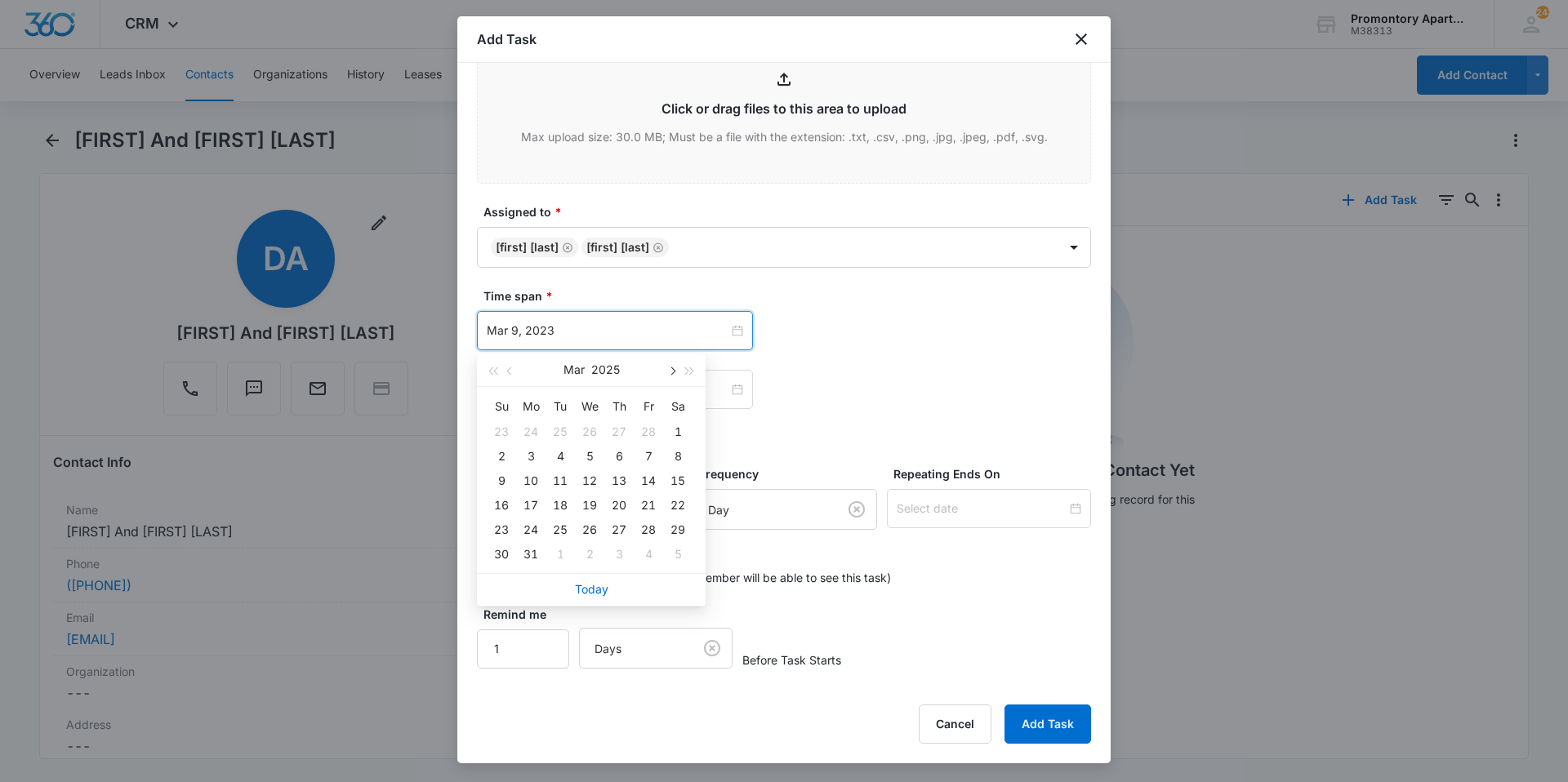 click at bounding box center [671, 371] 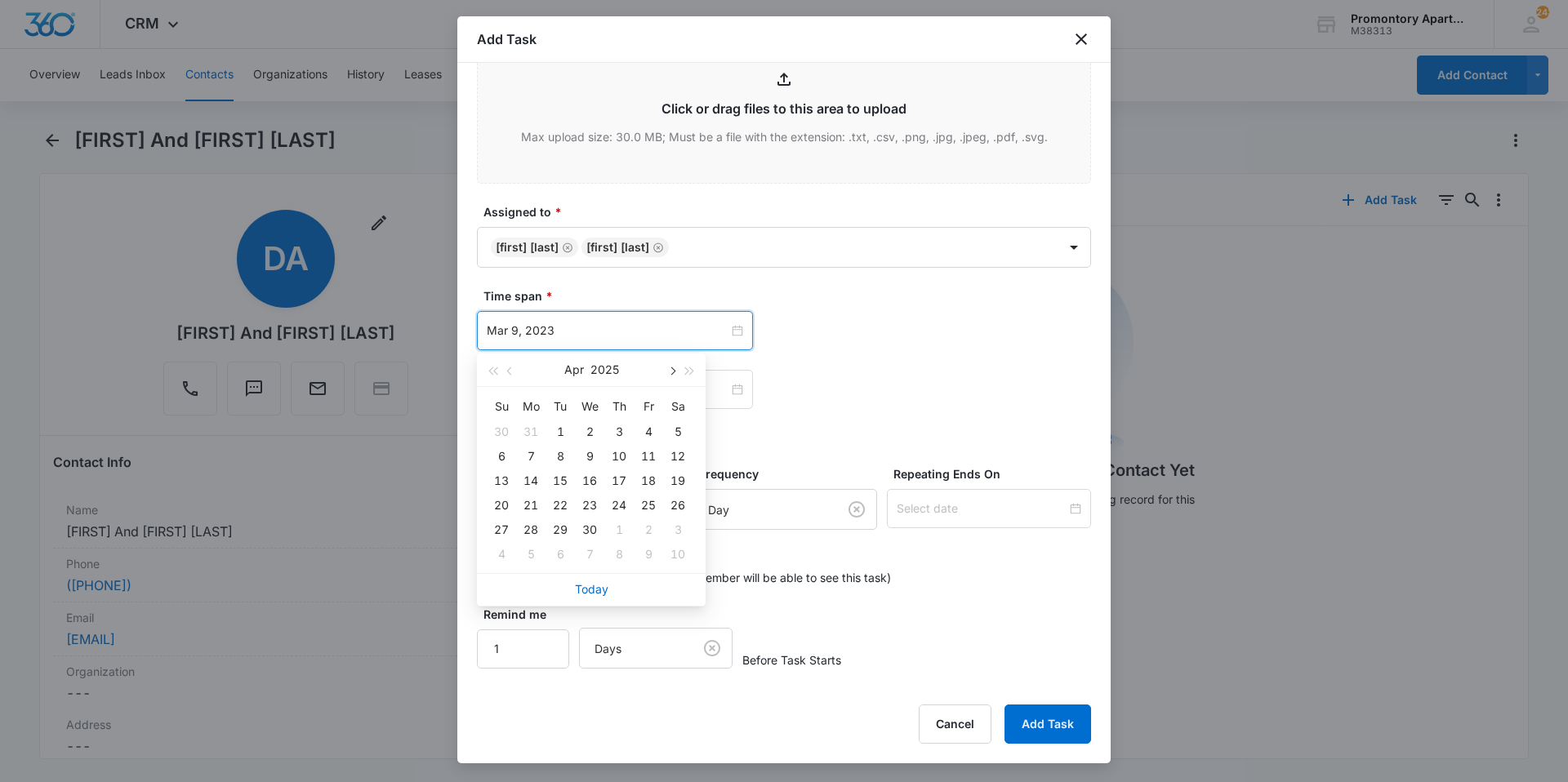 click at bounding box center (671, 371) 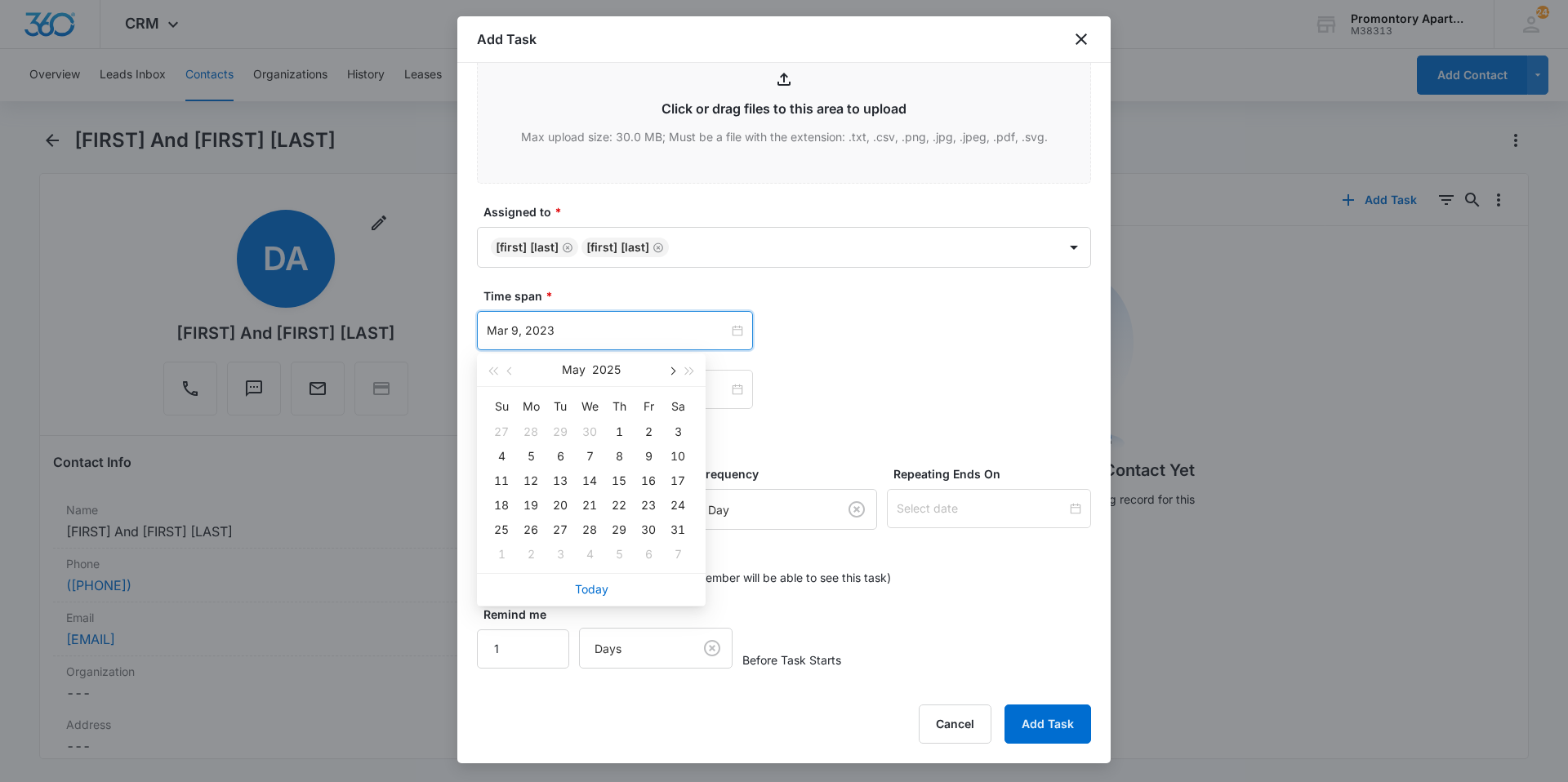 click at bounding box center [671, 371] 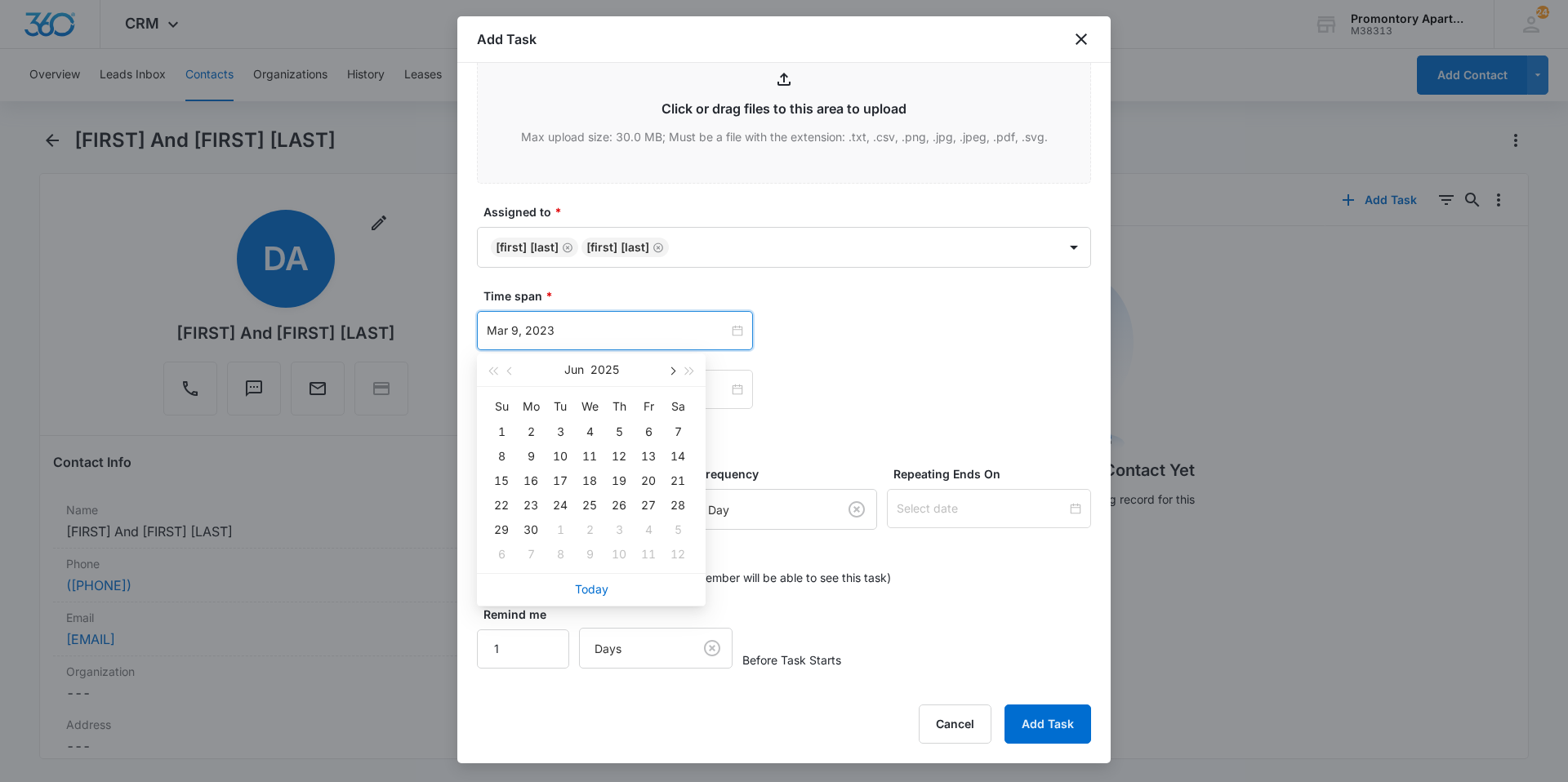 click at bounding box center [671, 371] 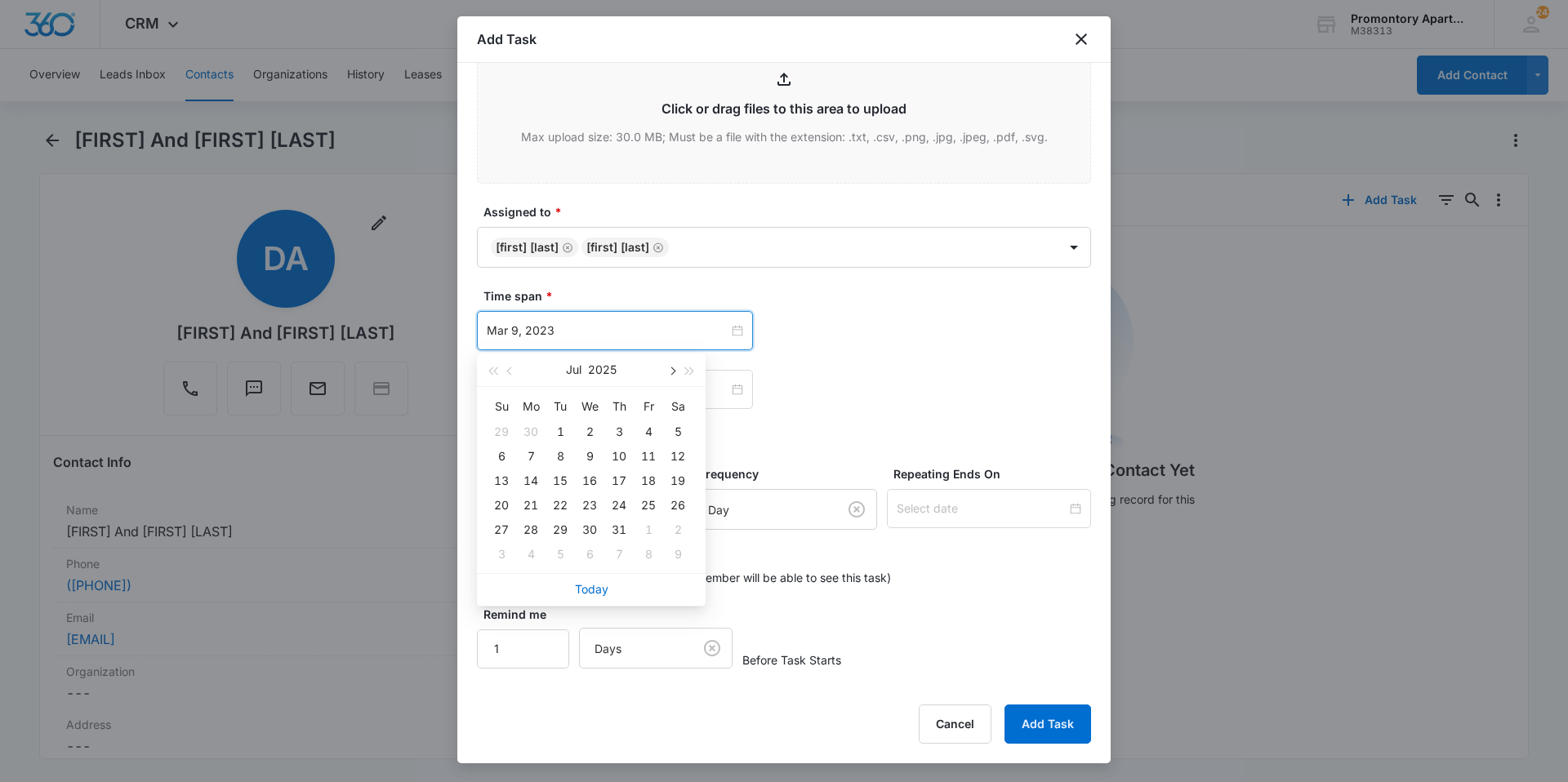 click at bounding box center (671, 370) 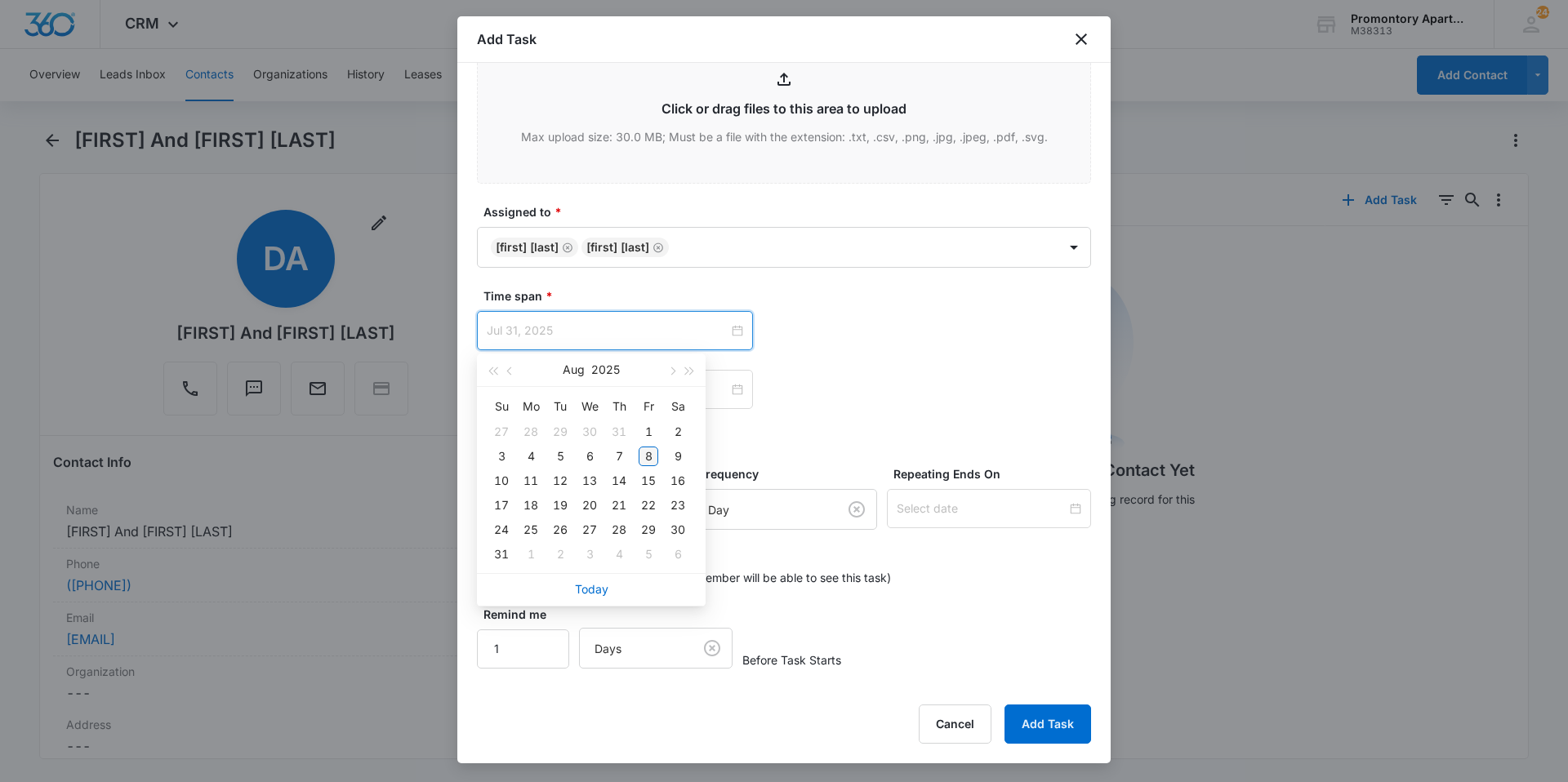 type on "Aug 8, 2025" 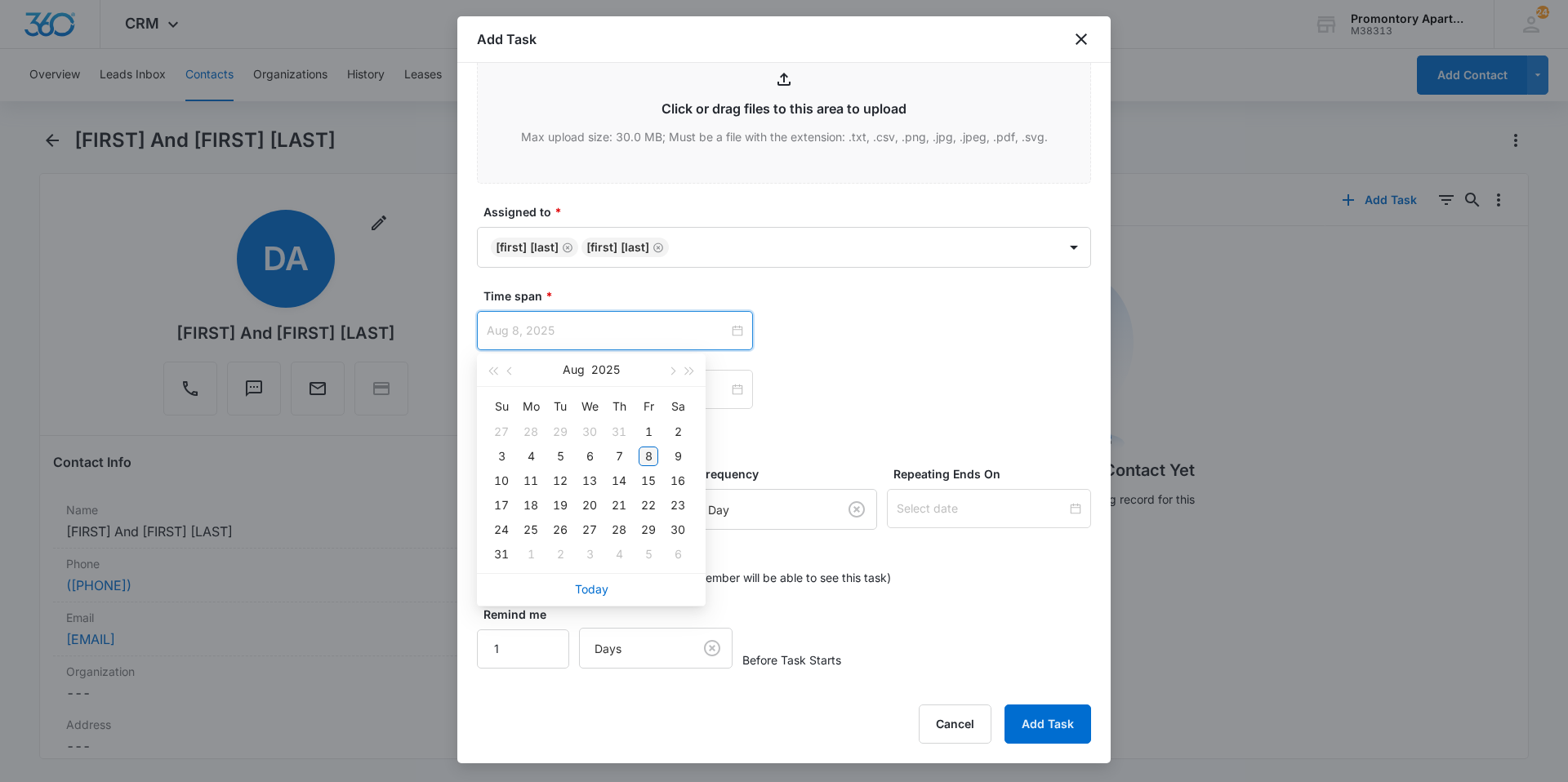 click on "8" at bounding box center [648, 456] 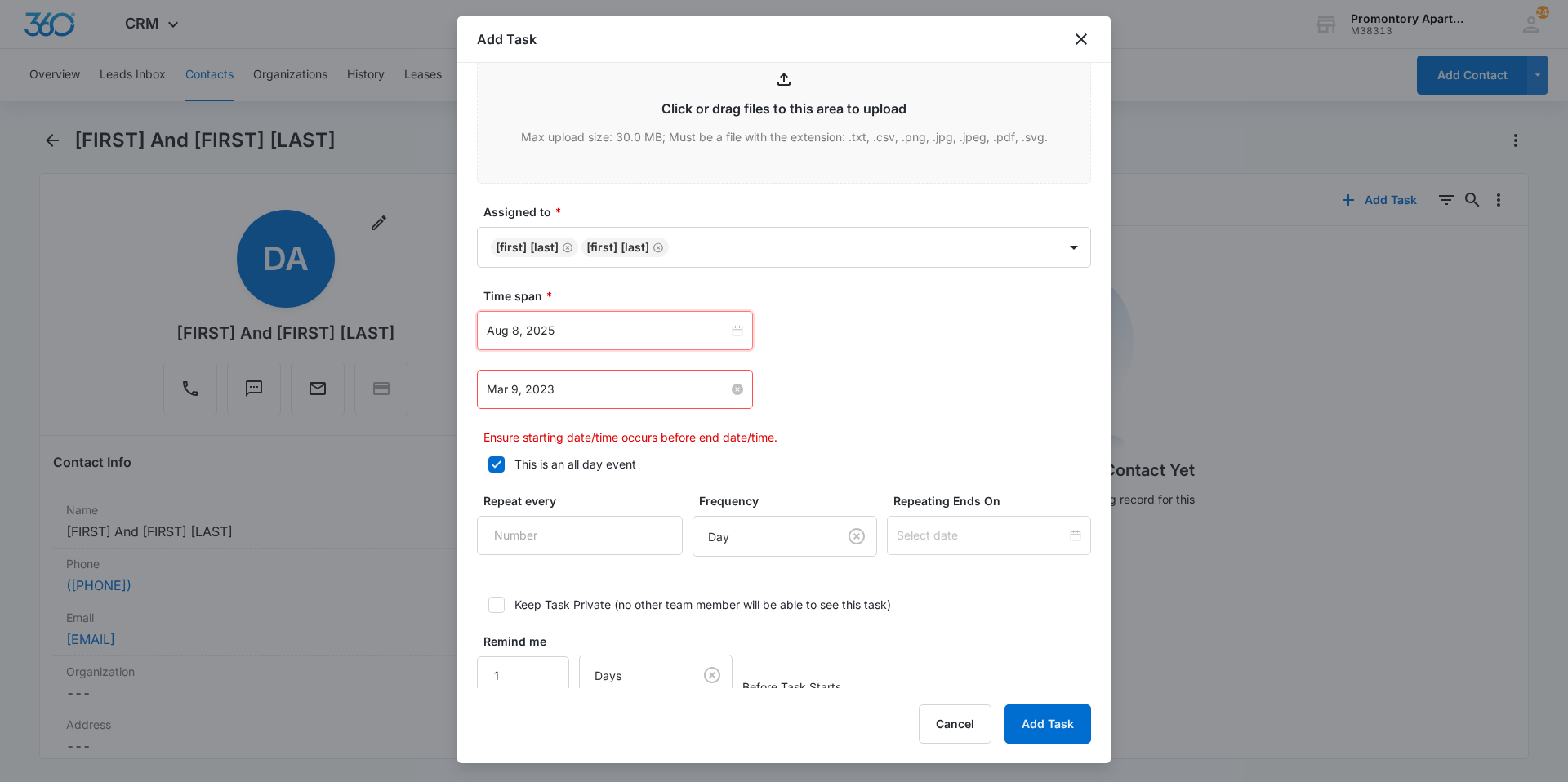 click on "Mar 9, 2023" at bounding box center (608, 389) 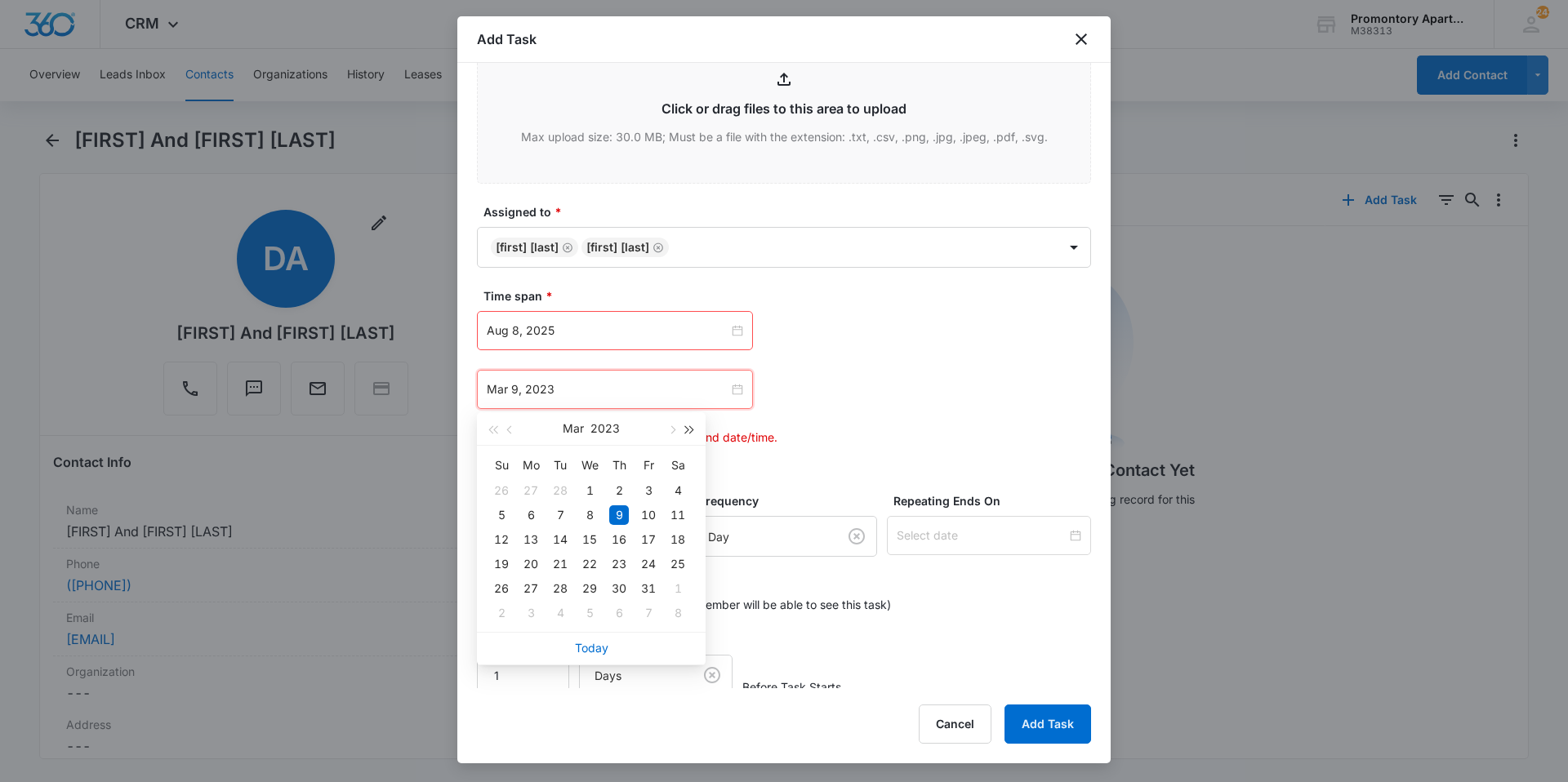 click at bounding box center [690, 430] 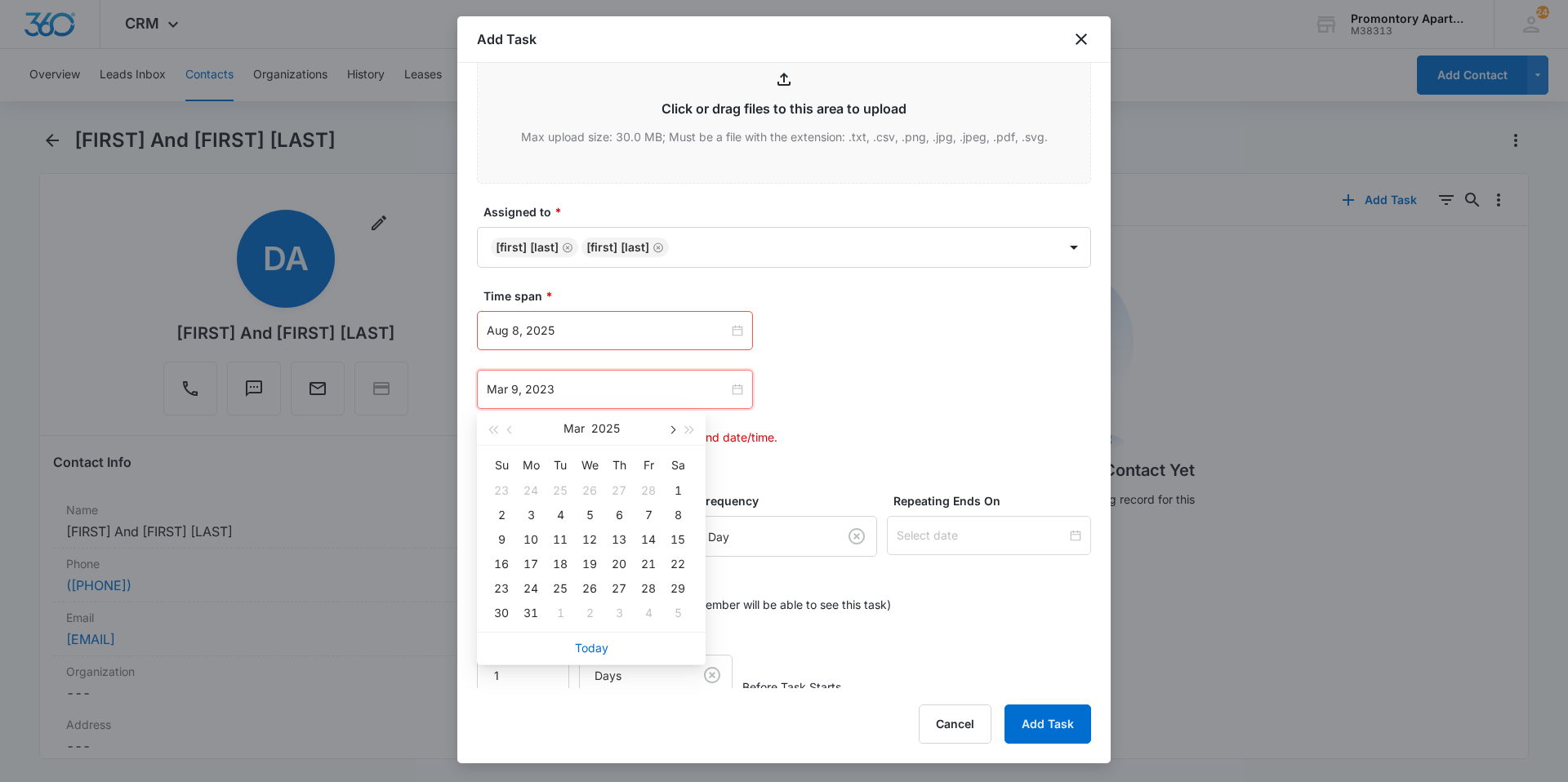 click at bounding box center (671, 430) 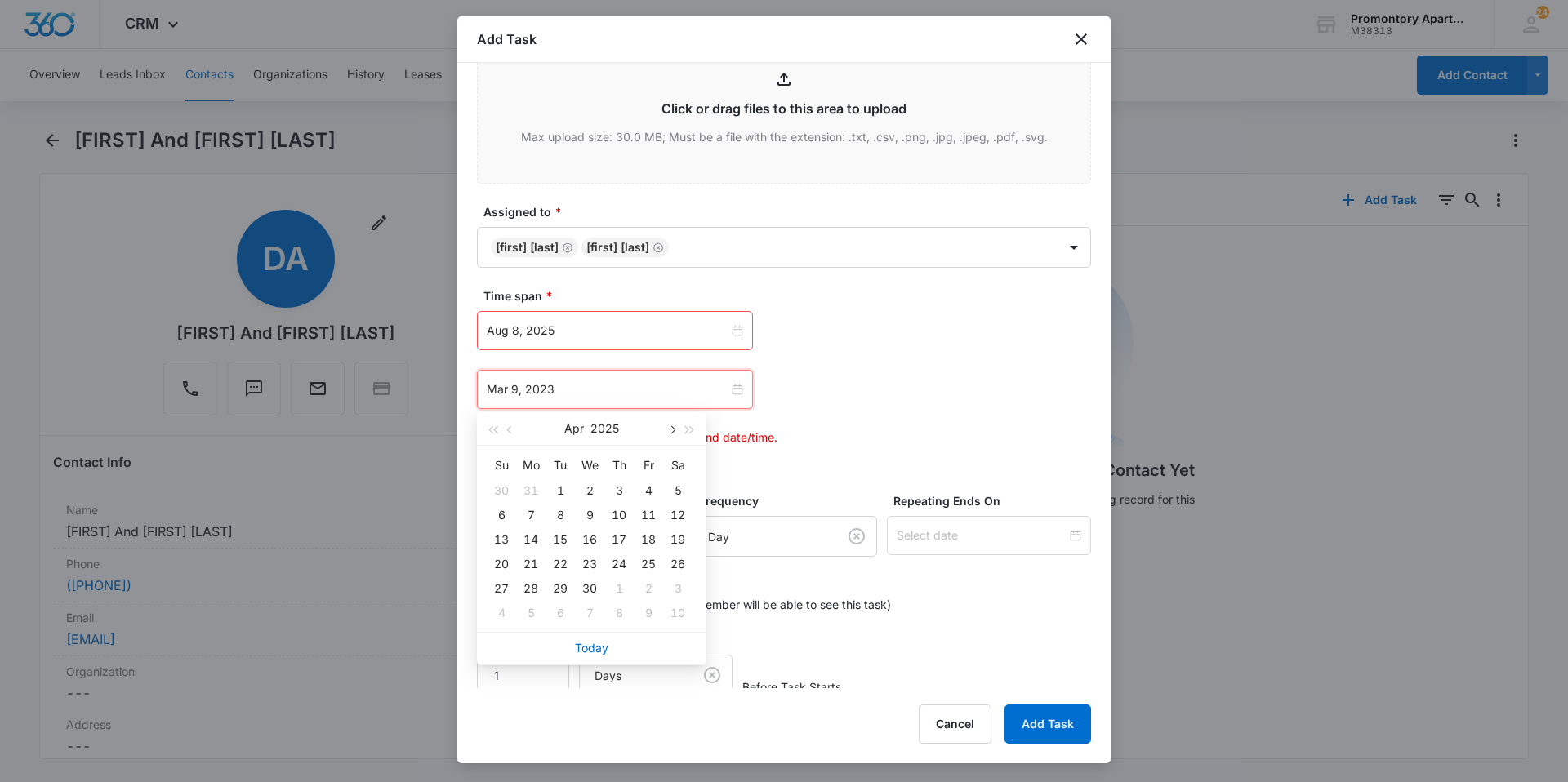 click at bounding box center (671, 430) 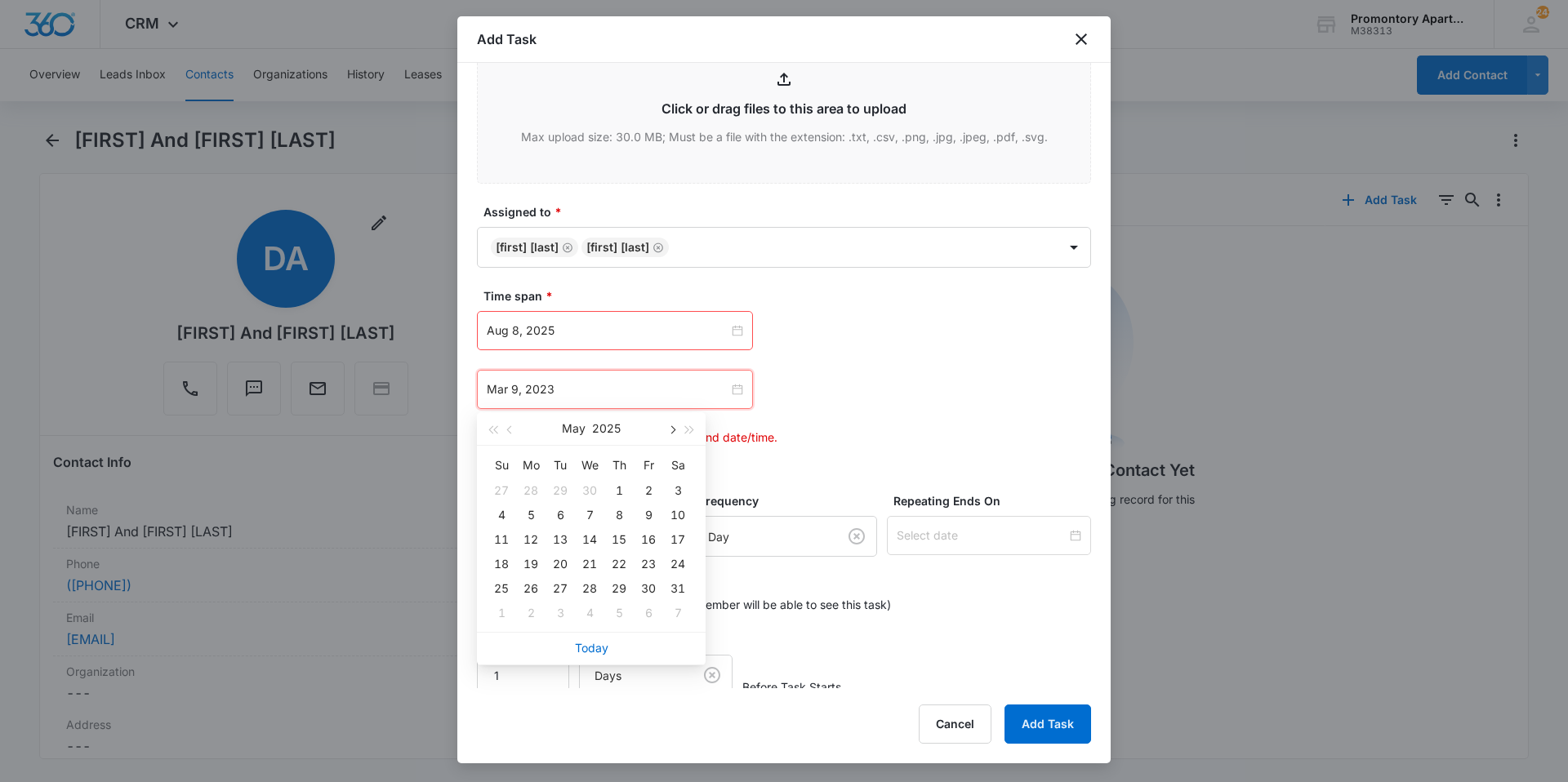 click at bounding box center (671, 430) 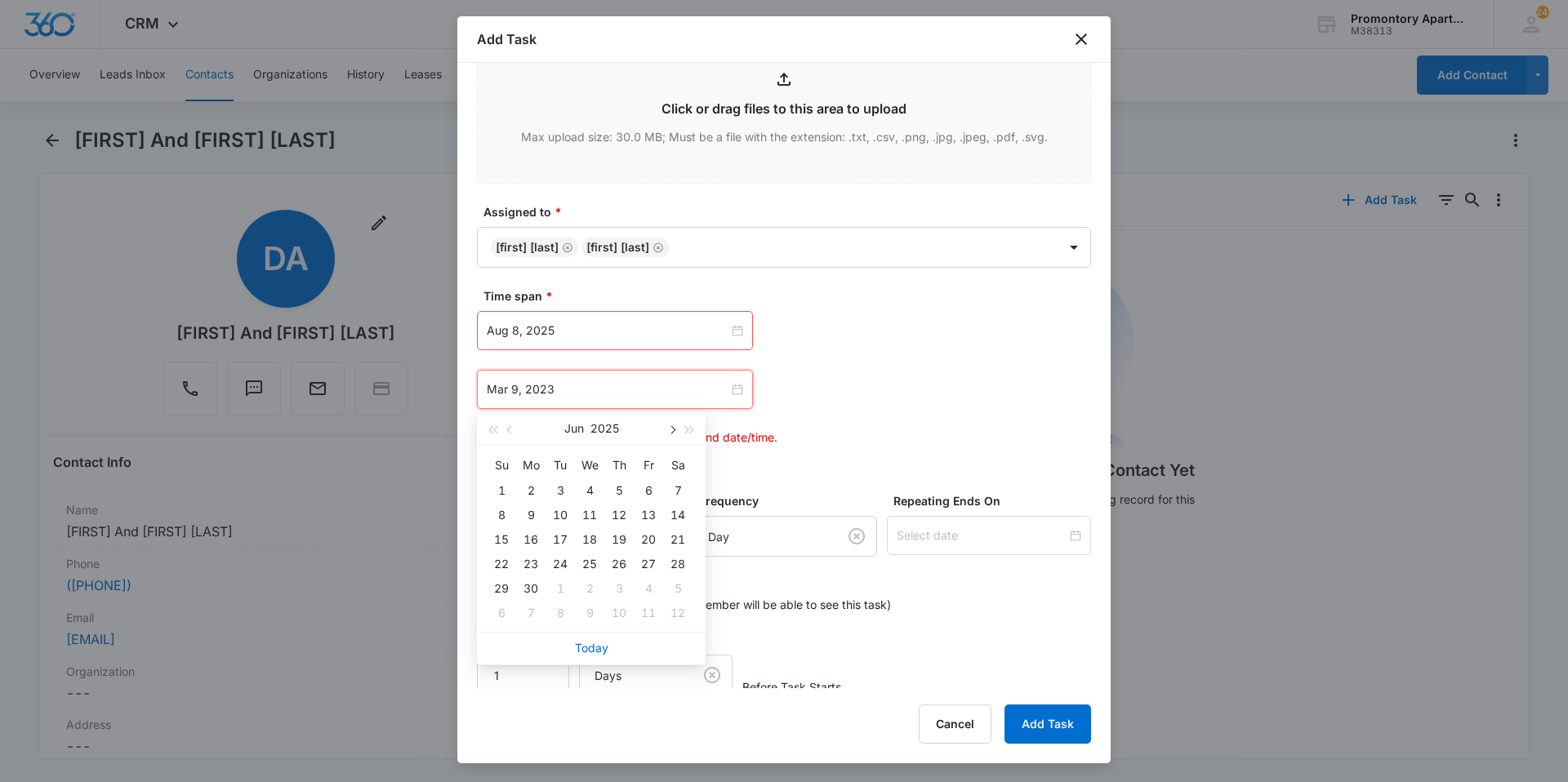 click at bounding box center [671, 430] 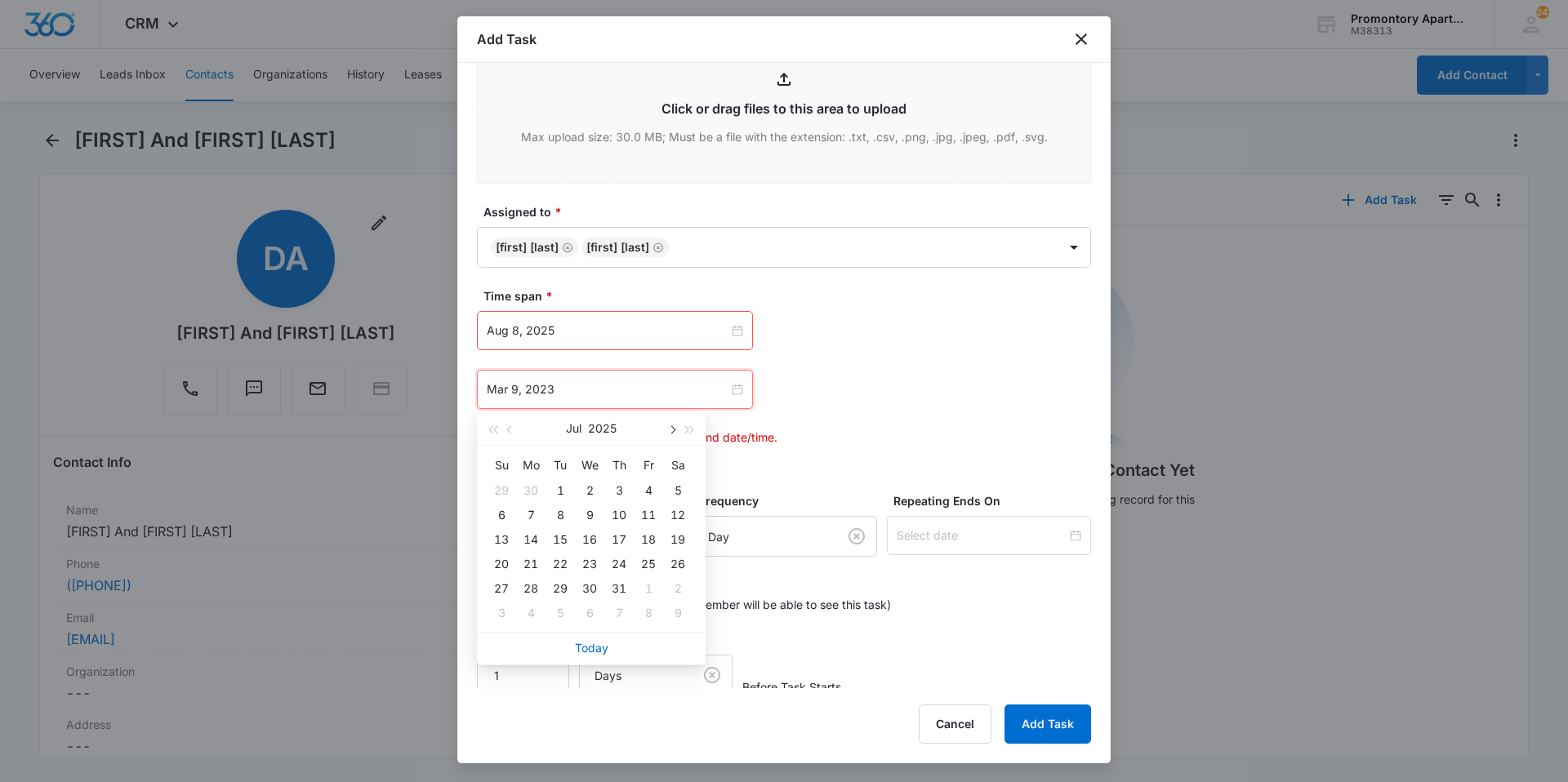 click at bounding box center [671, 430] 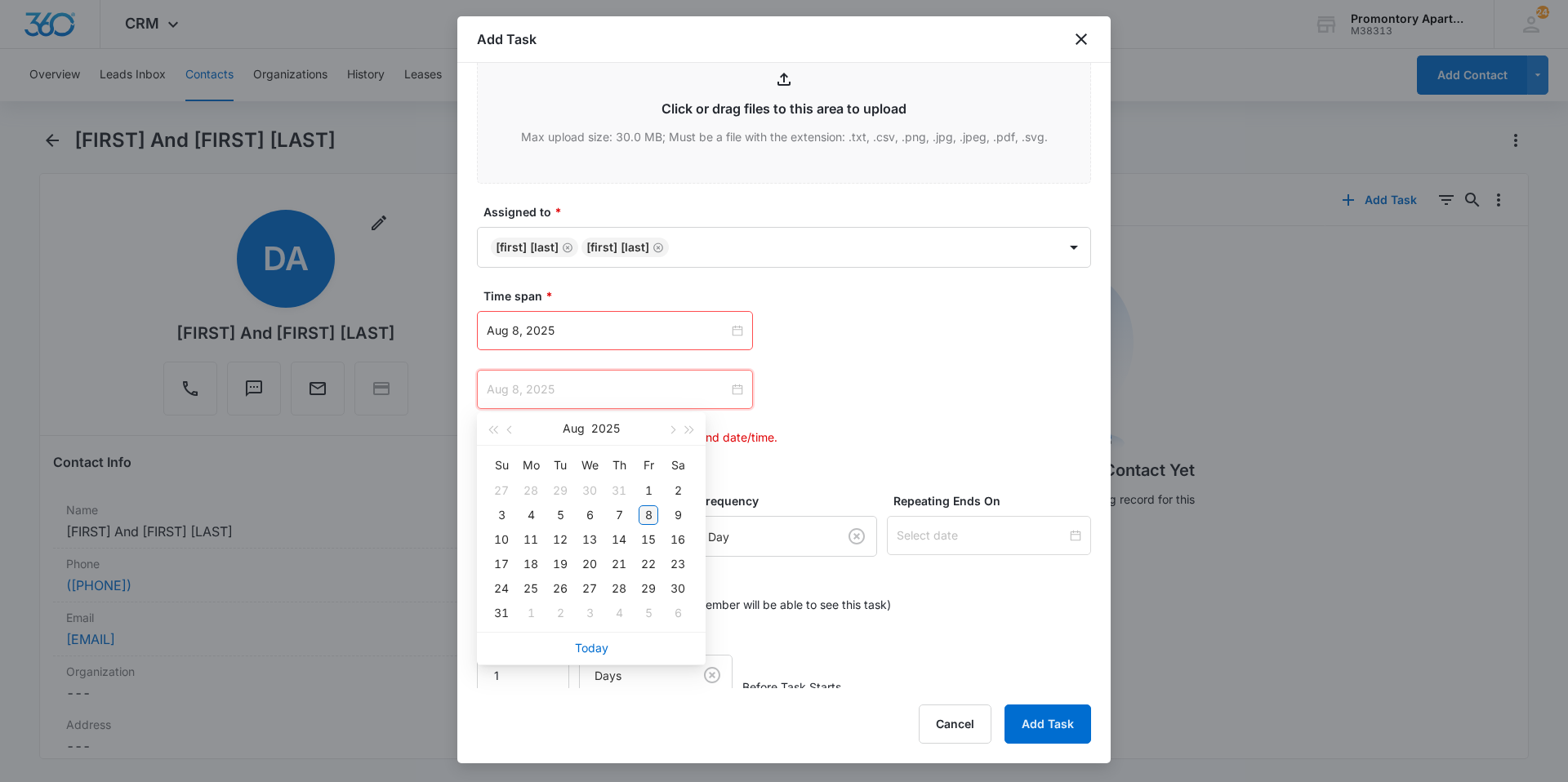 click on "8" at bounding box center (648, 515) 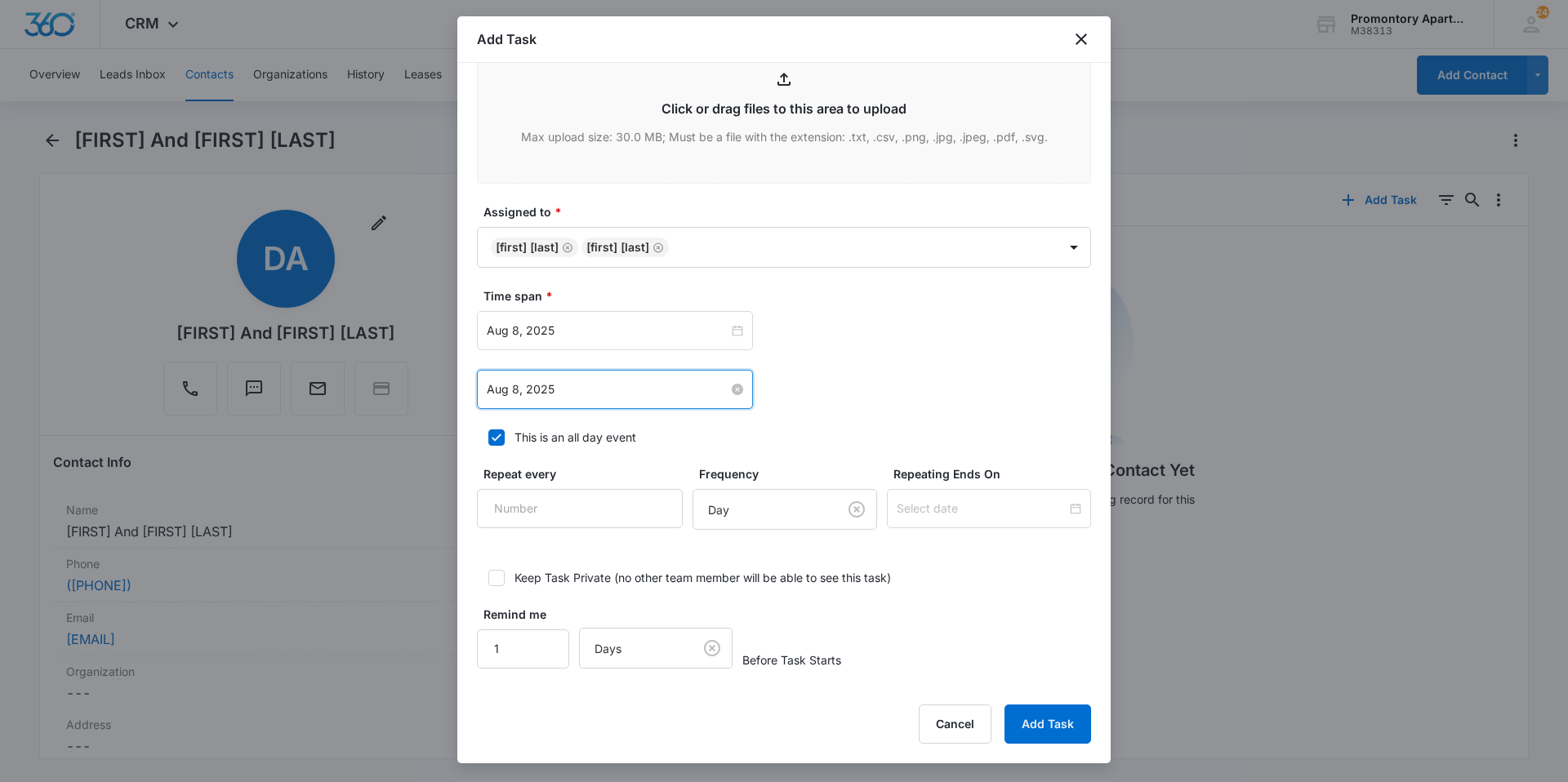 click on "Aug 8, 2025" at bounding box center (608, 389) 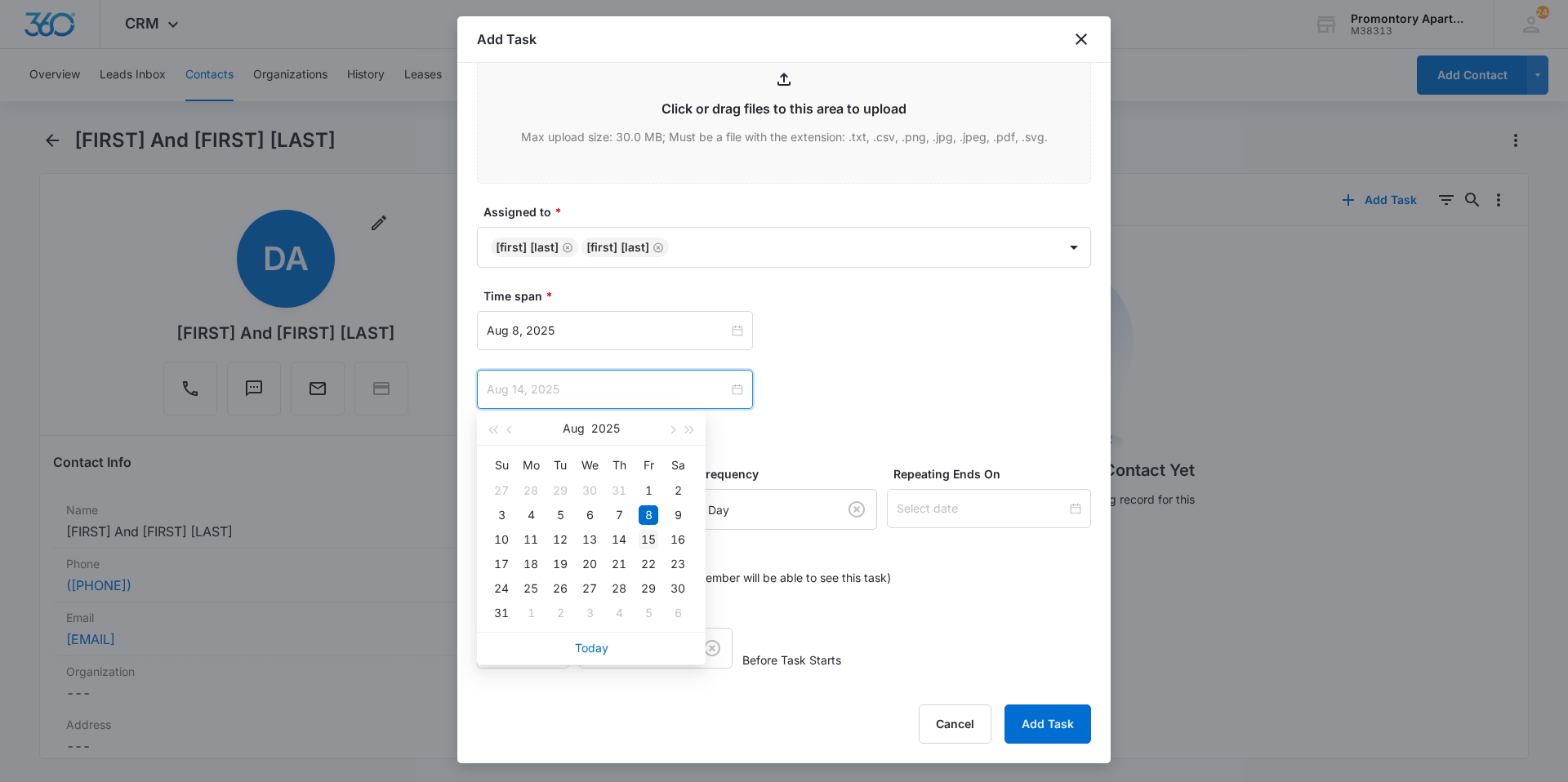 type on "Aug 15, 2025" 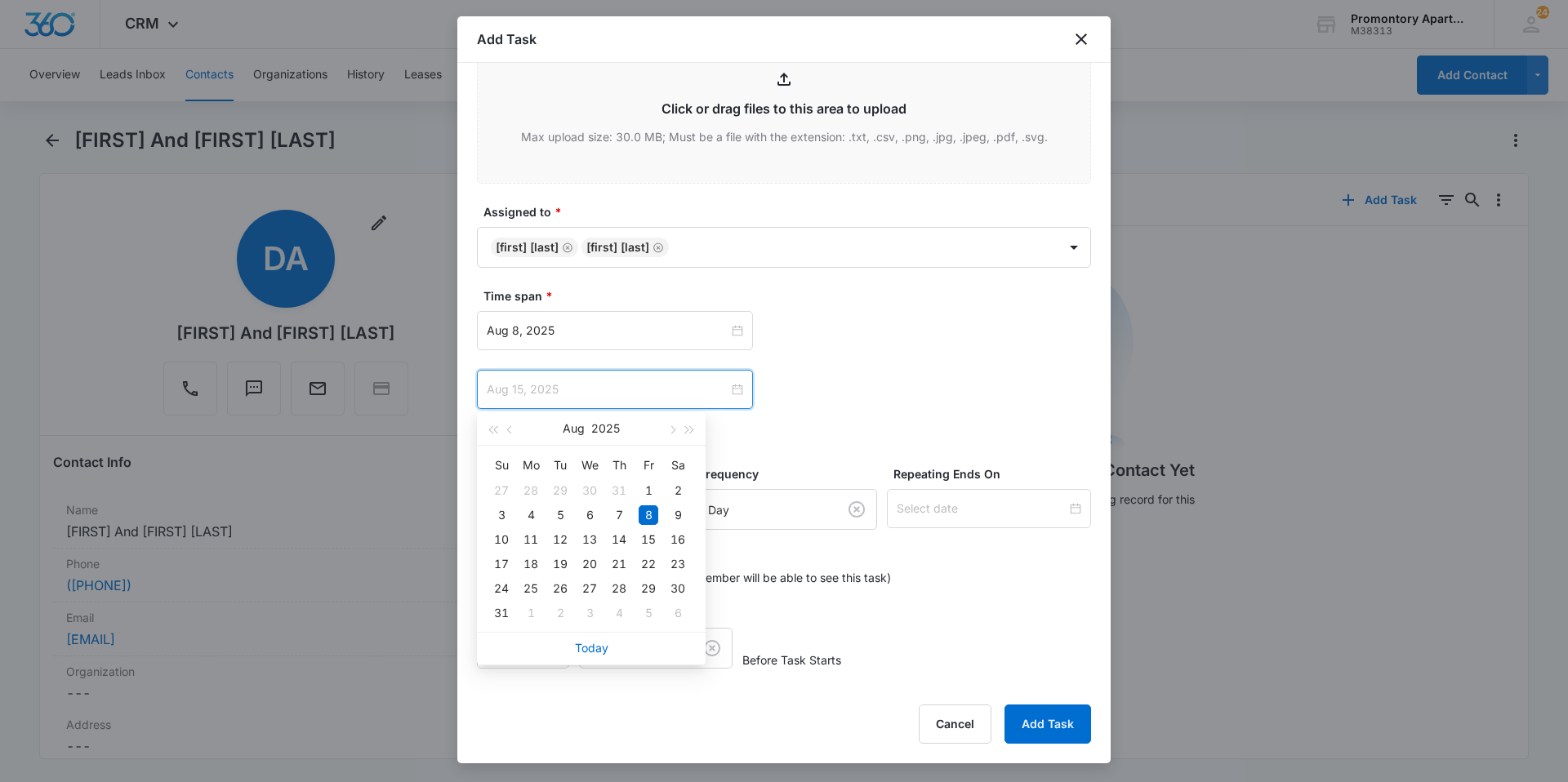 drag, startPoint x: 650, startPoint y: 541, endPoint x: 643, endPoint y: 531, distance: 12 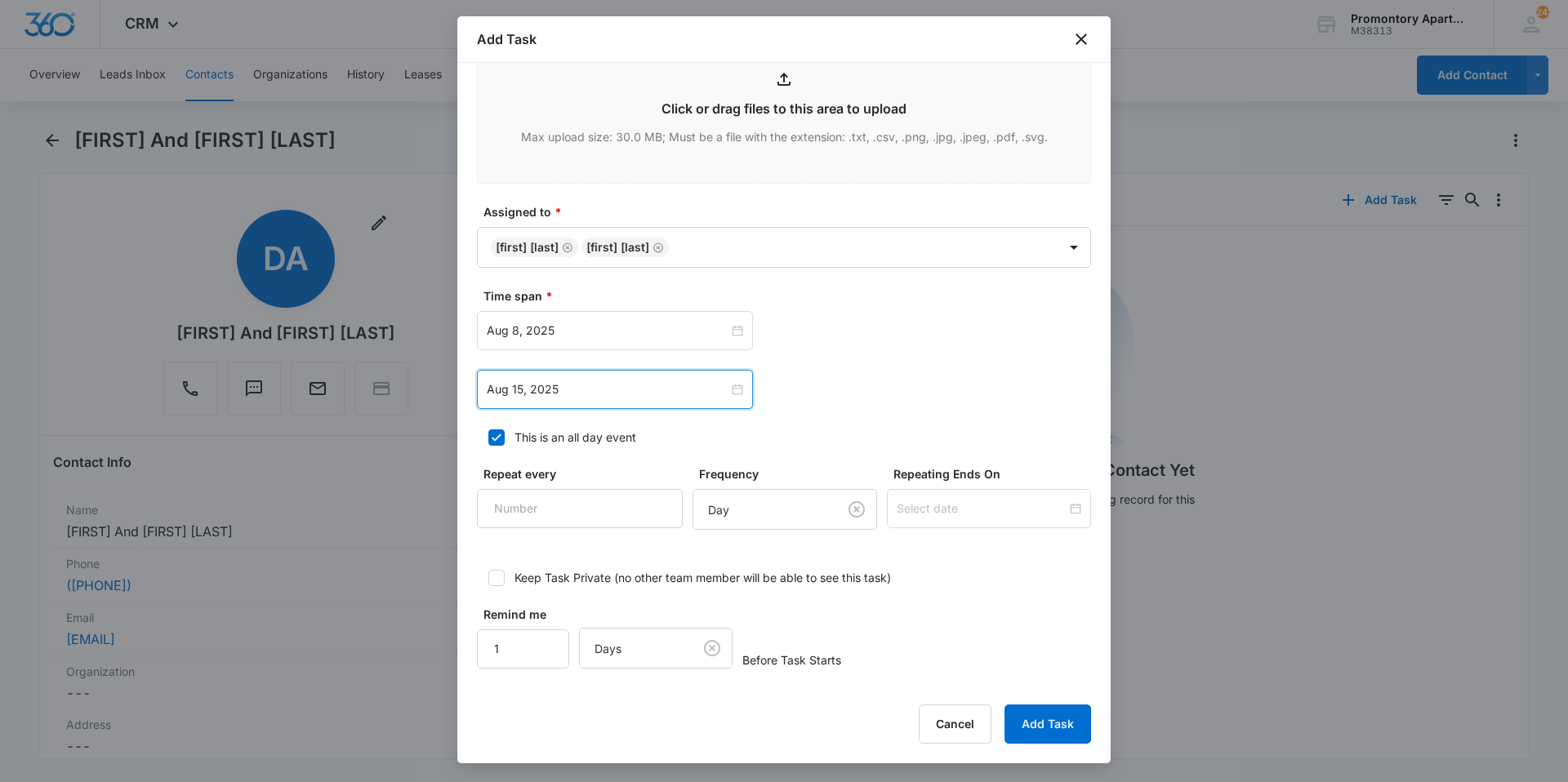 drag, startPoint x: 913, startPoint y: 361, endPoint x: 914, endPoint y: 375, distance: 14.035669 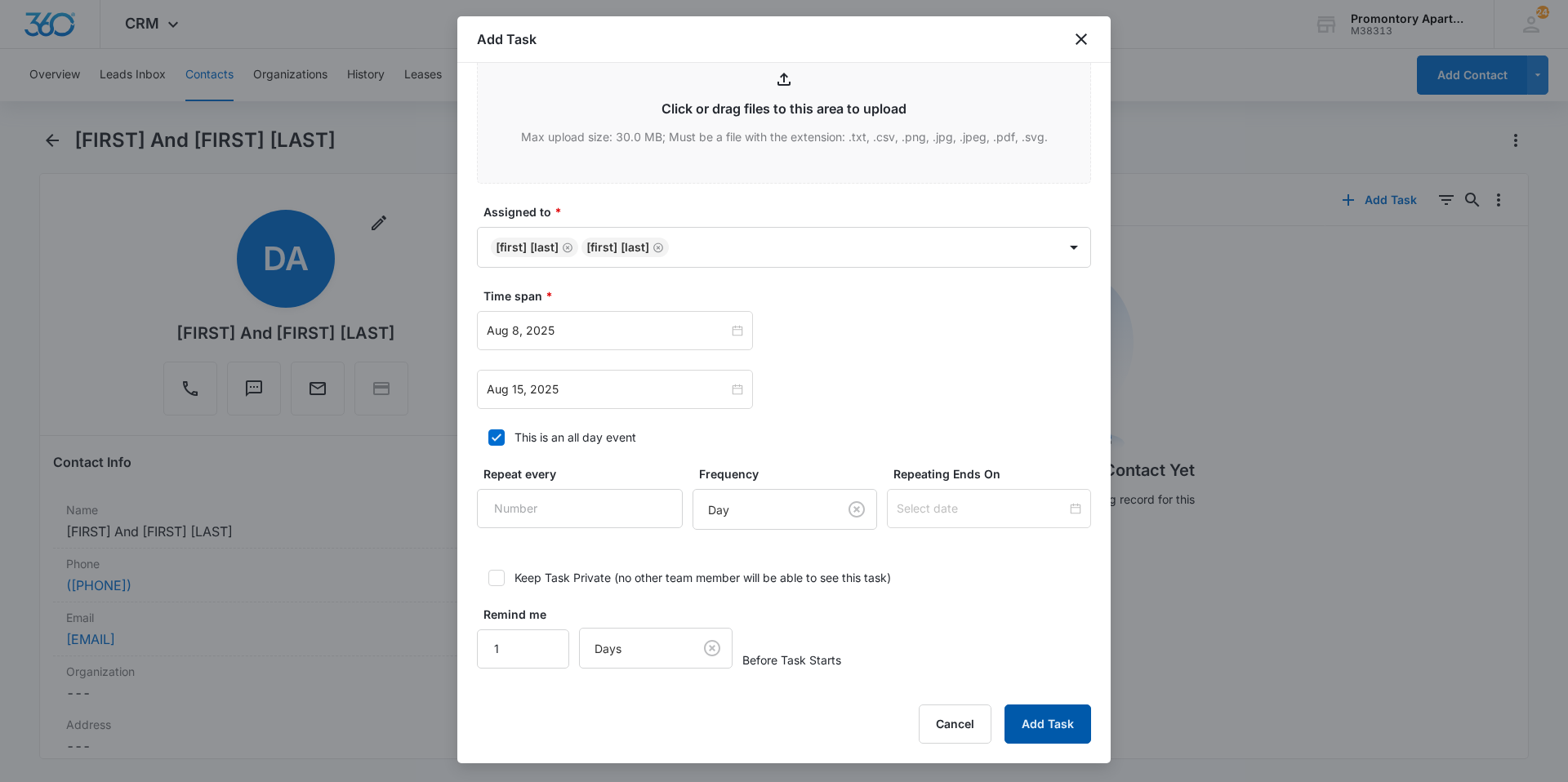 click on "Add Task" at bounding box center (1048, 724) 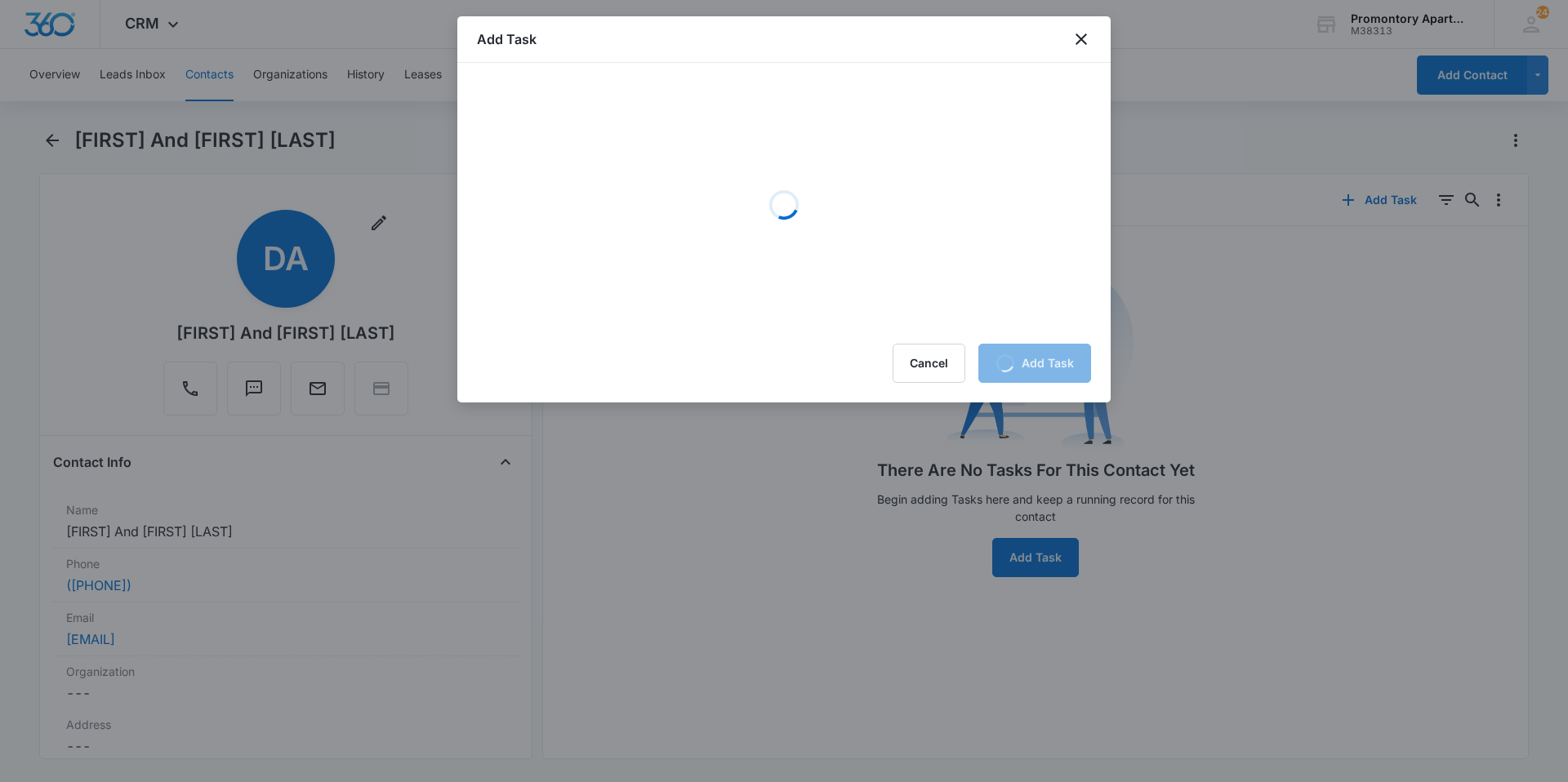 scroll, scrollTop: 0, scrollLeft: 0, axis: both 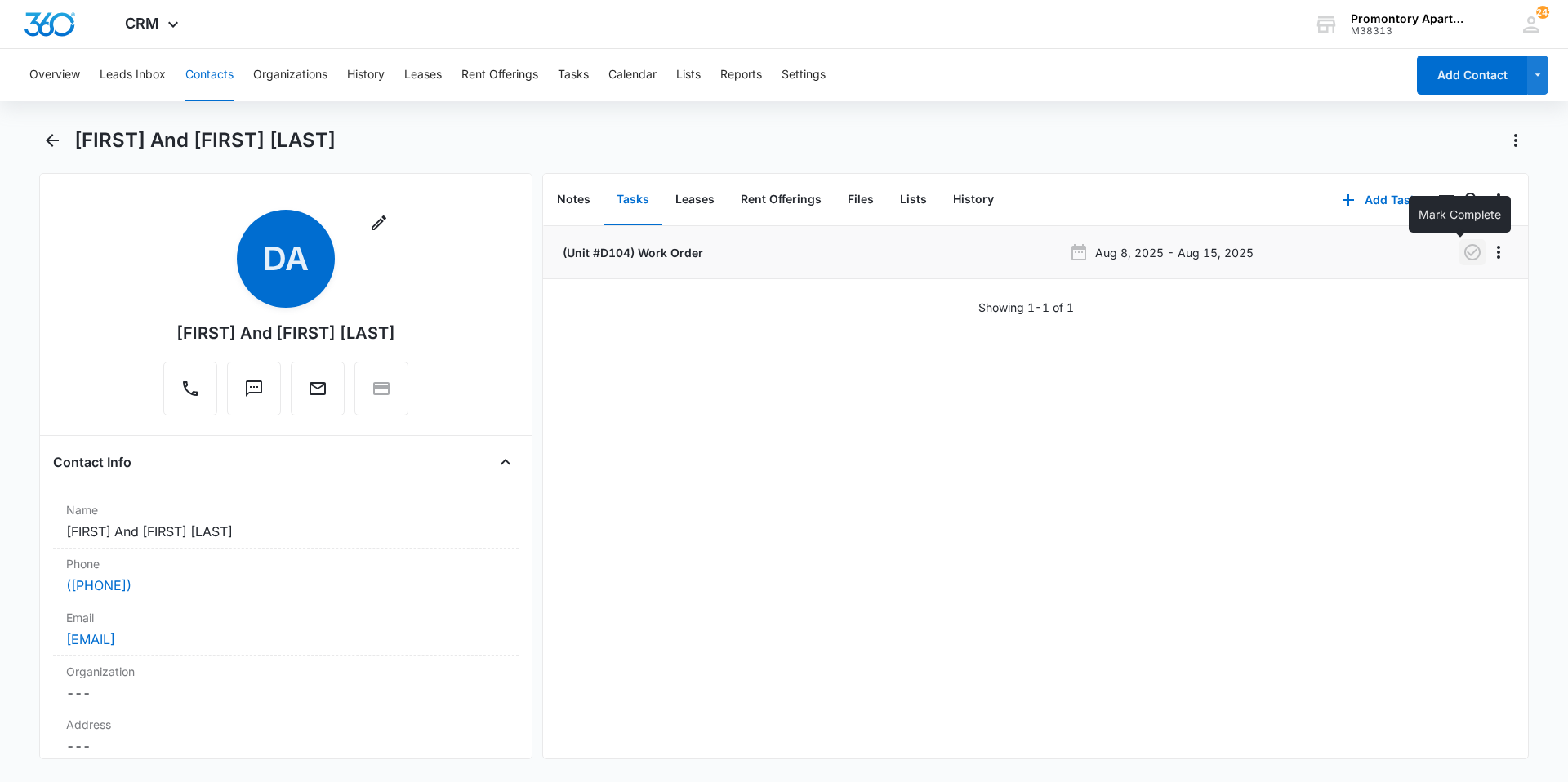 click at bounding box center [1472, 252] 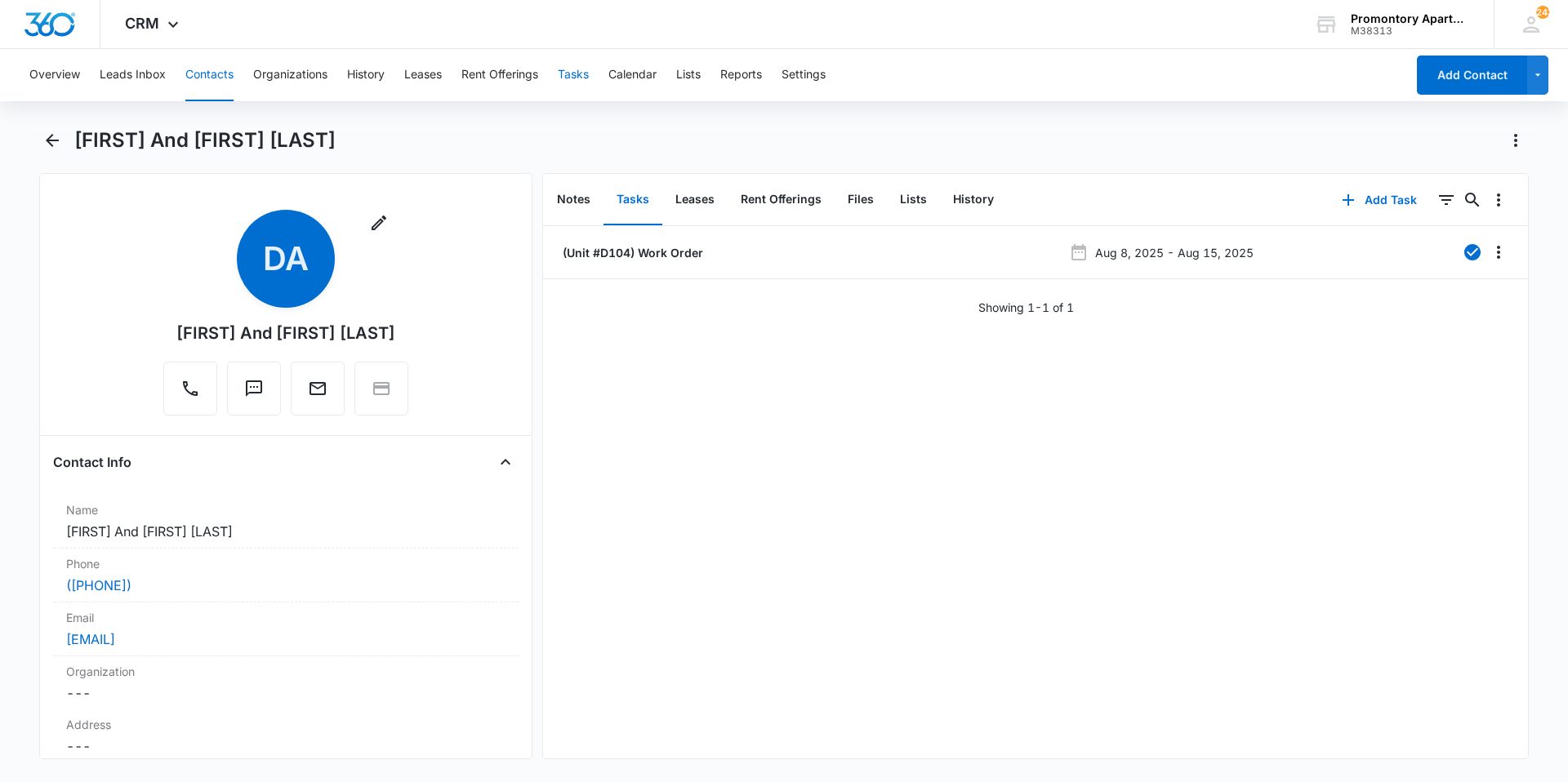 click on "Tasks" at bounding box center [573, 75] 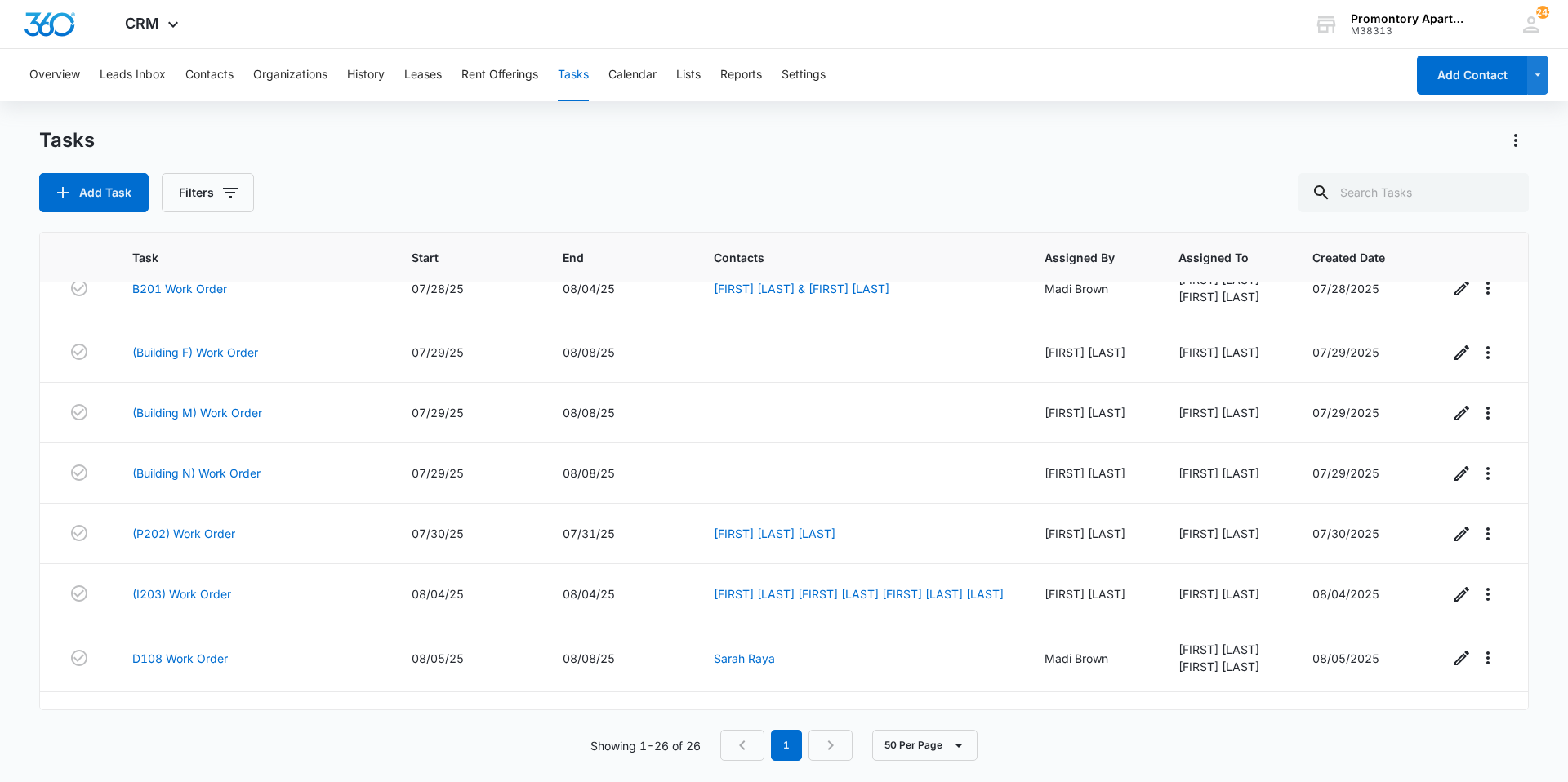 scroll, scrollTop: 1246, scrollLeft: 0, axis: vertical 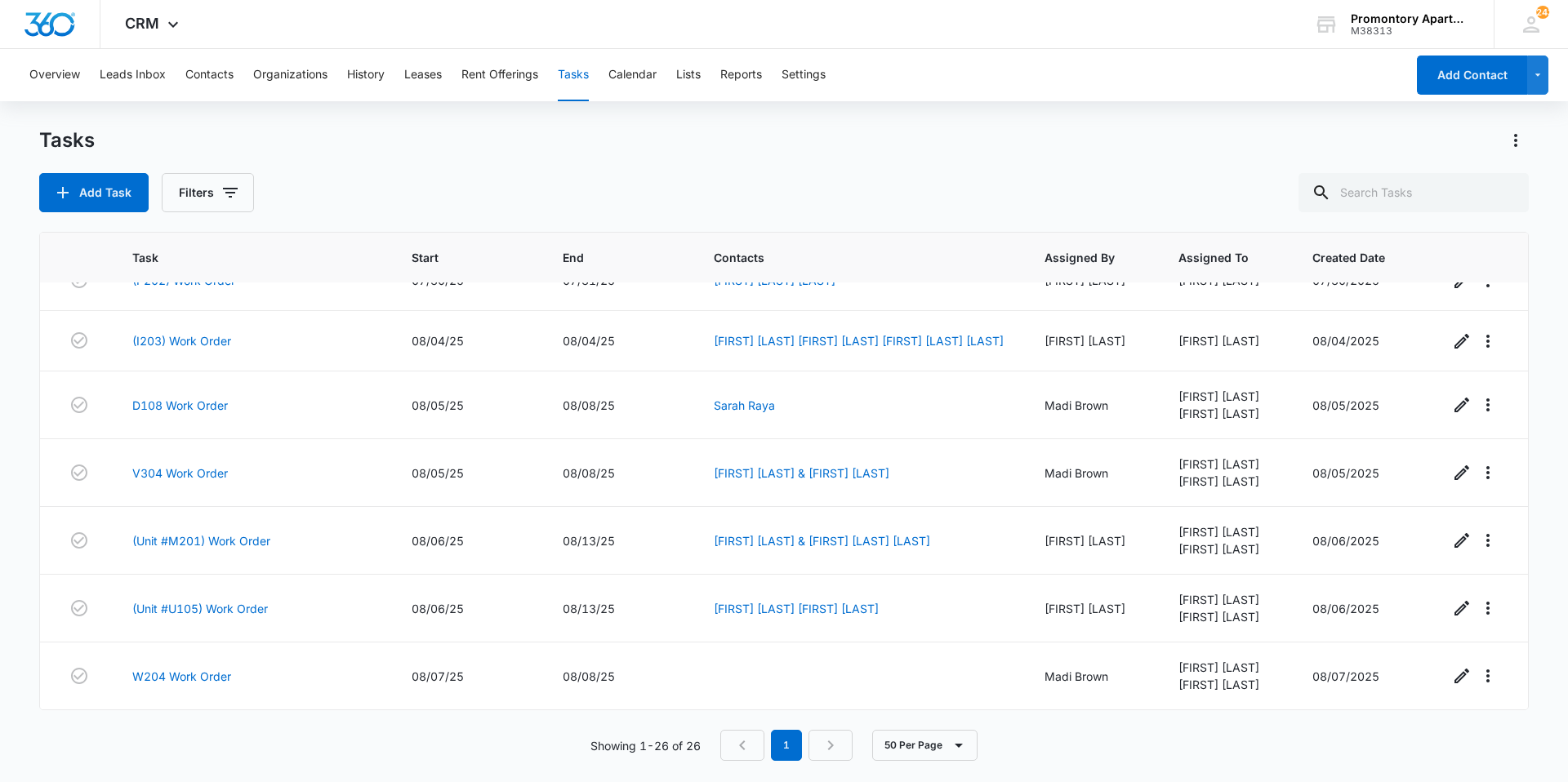 click on "Add Task Filters" at bounding box center [784, 193] 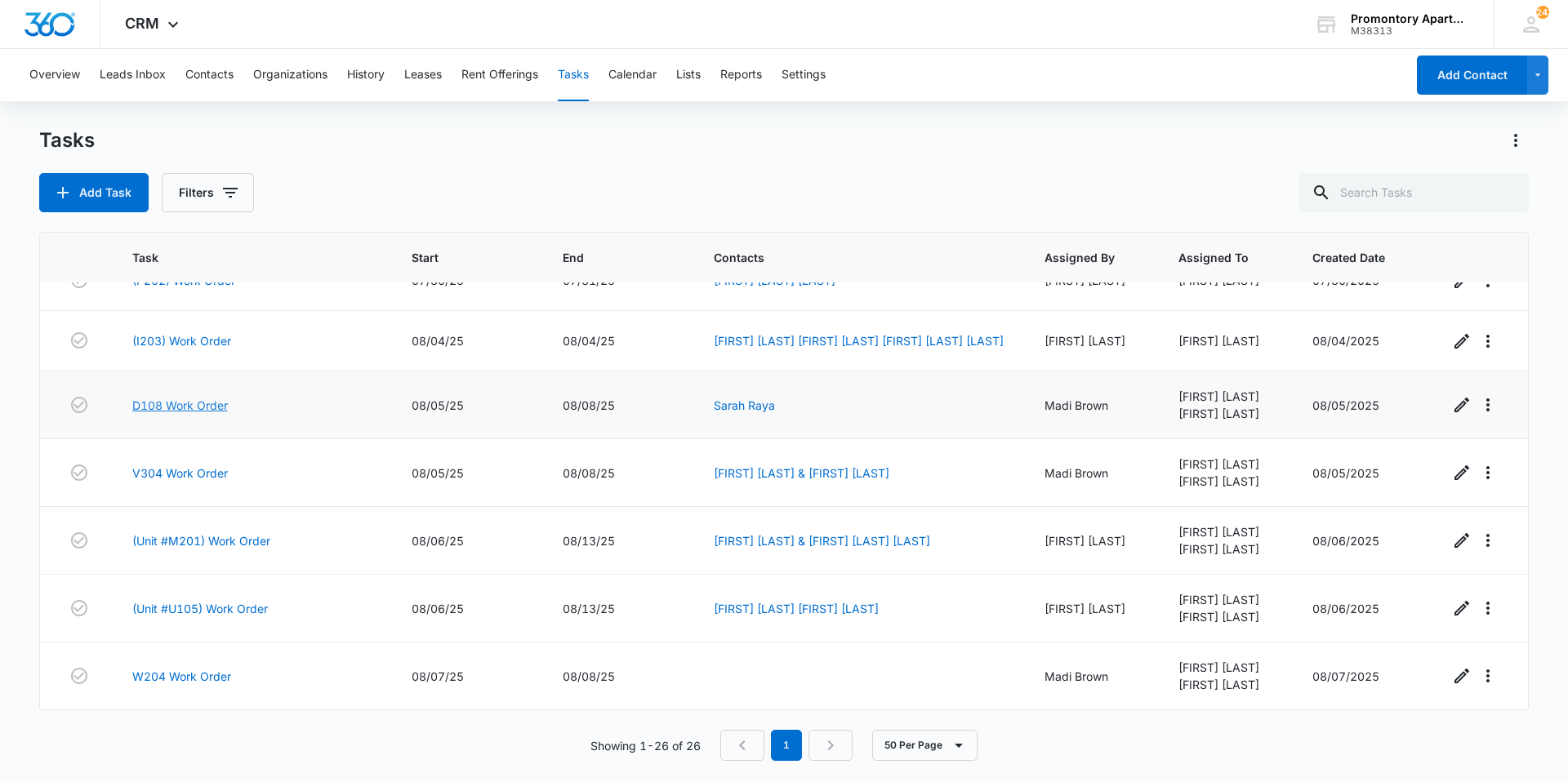 click on "D108 Work Order" at bounding box center (180, 405) 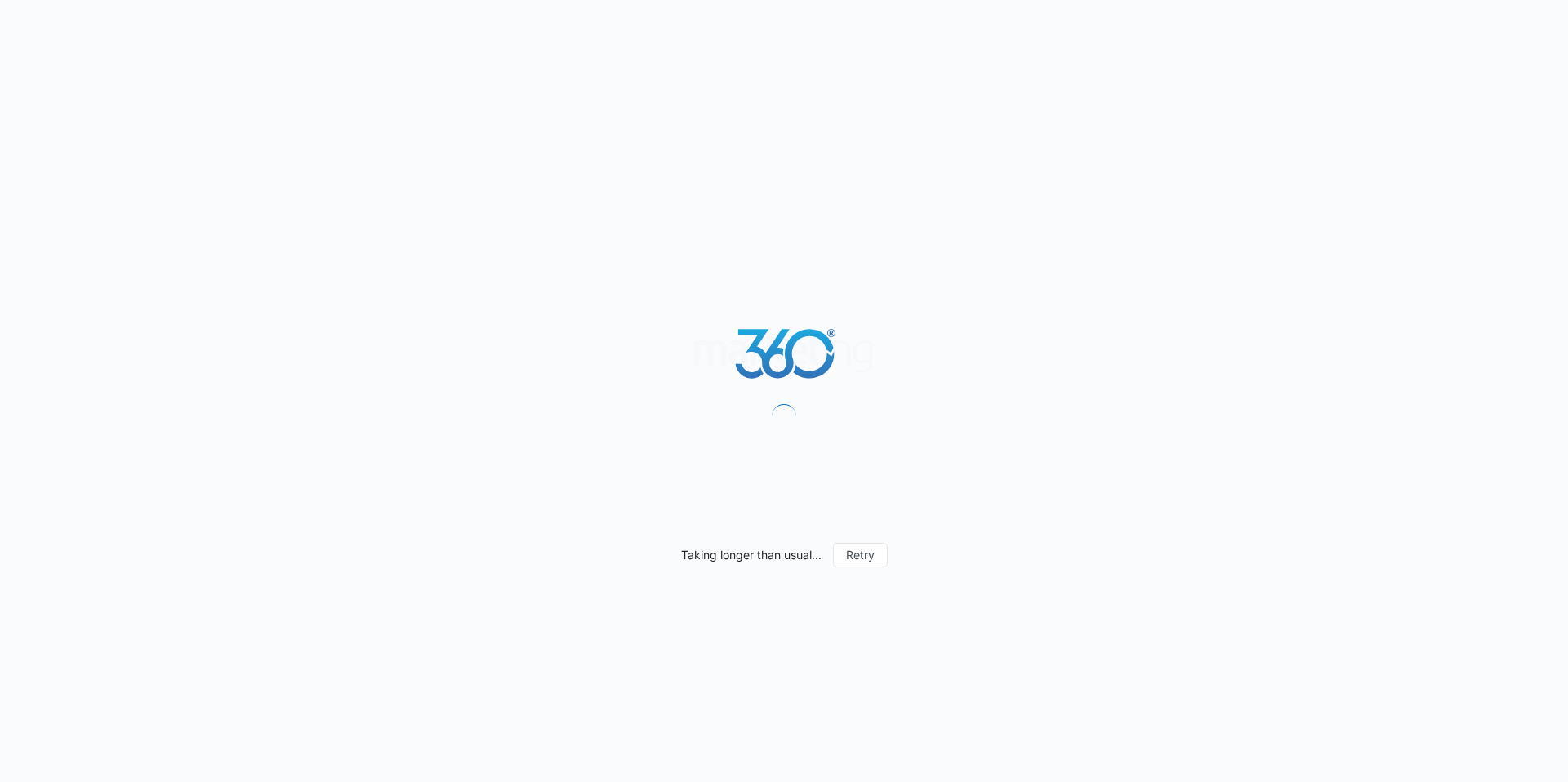 scroll, scrollTop: 0, scrollLeft: 0, axis: both 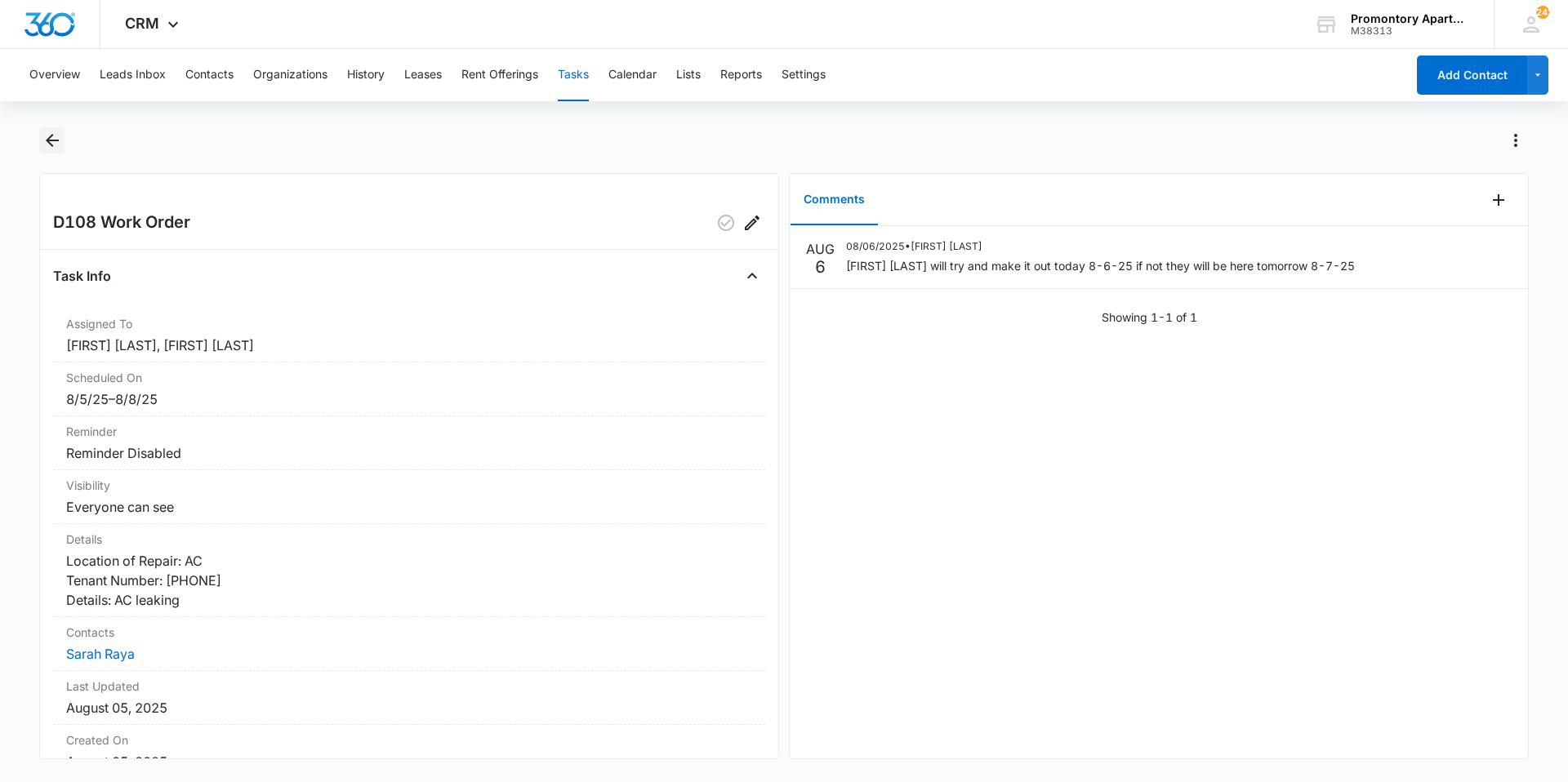 click 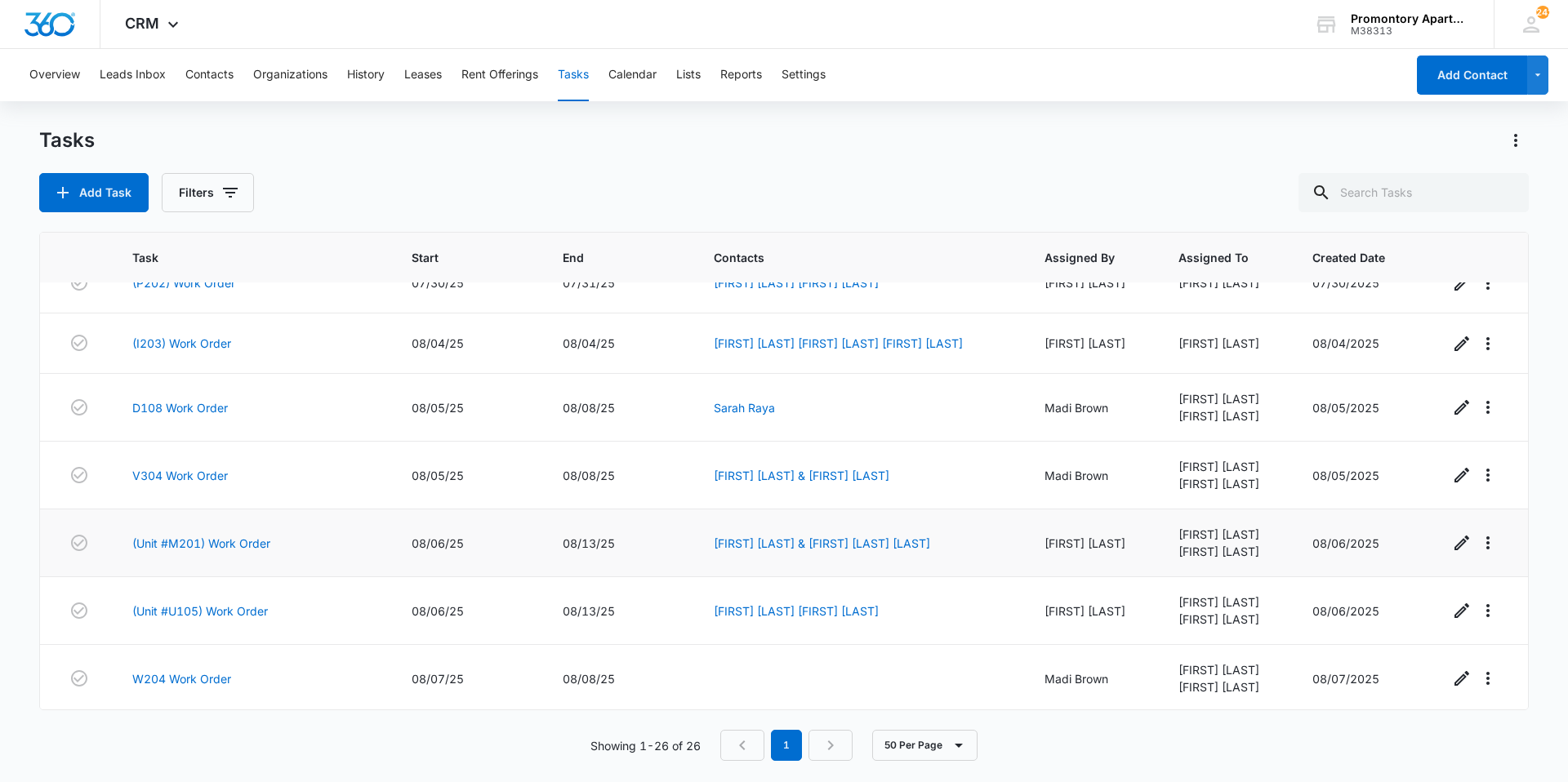scroll, scrollTop: 1246, scrollLeft: 0, axis: vertical 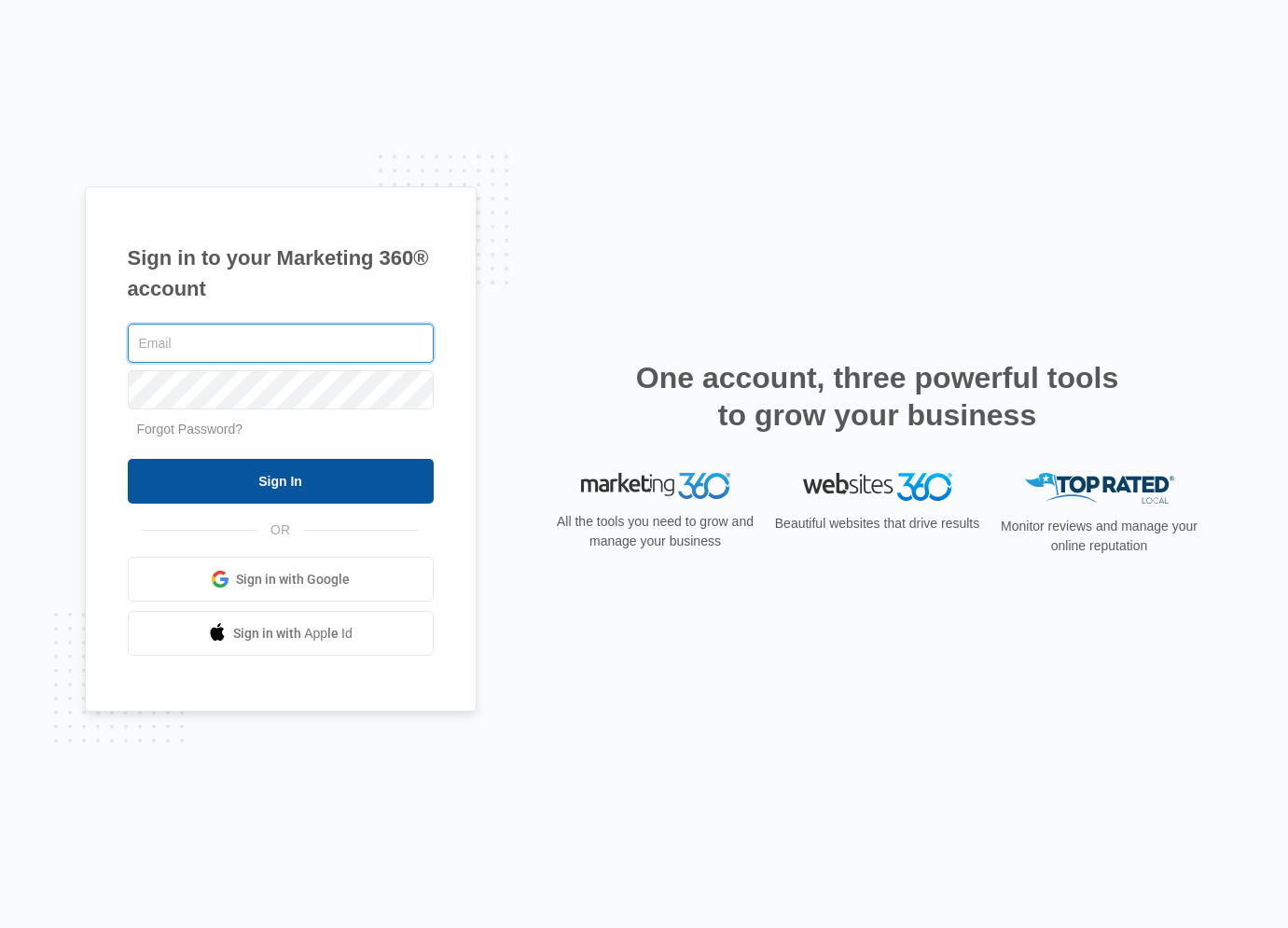 type on "[USERNAME]@[DOMAIN]" 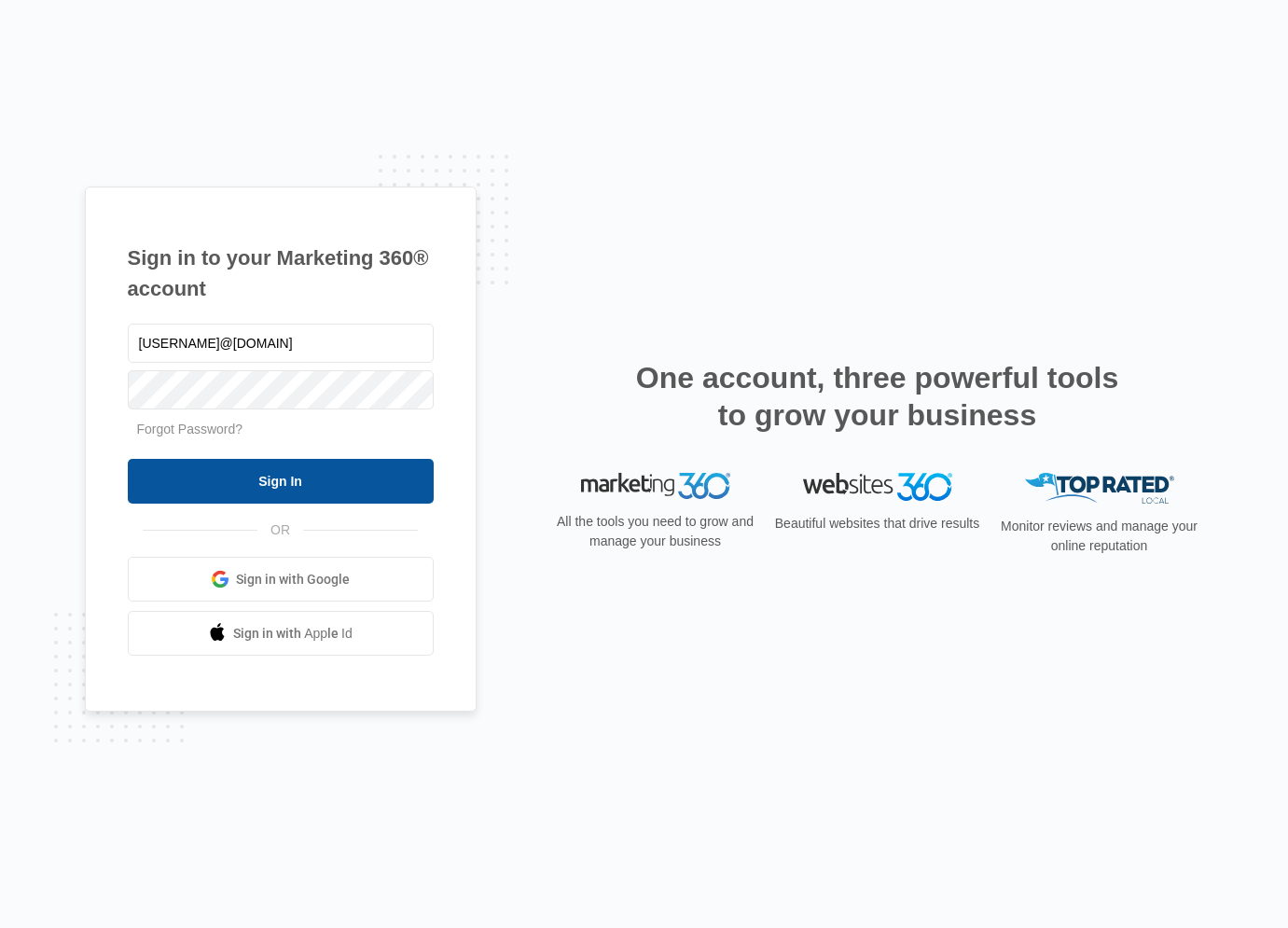 click on "Sign In" at bounding box center (281, 481) 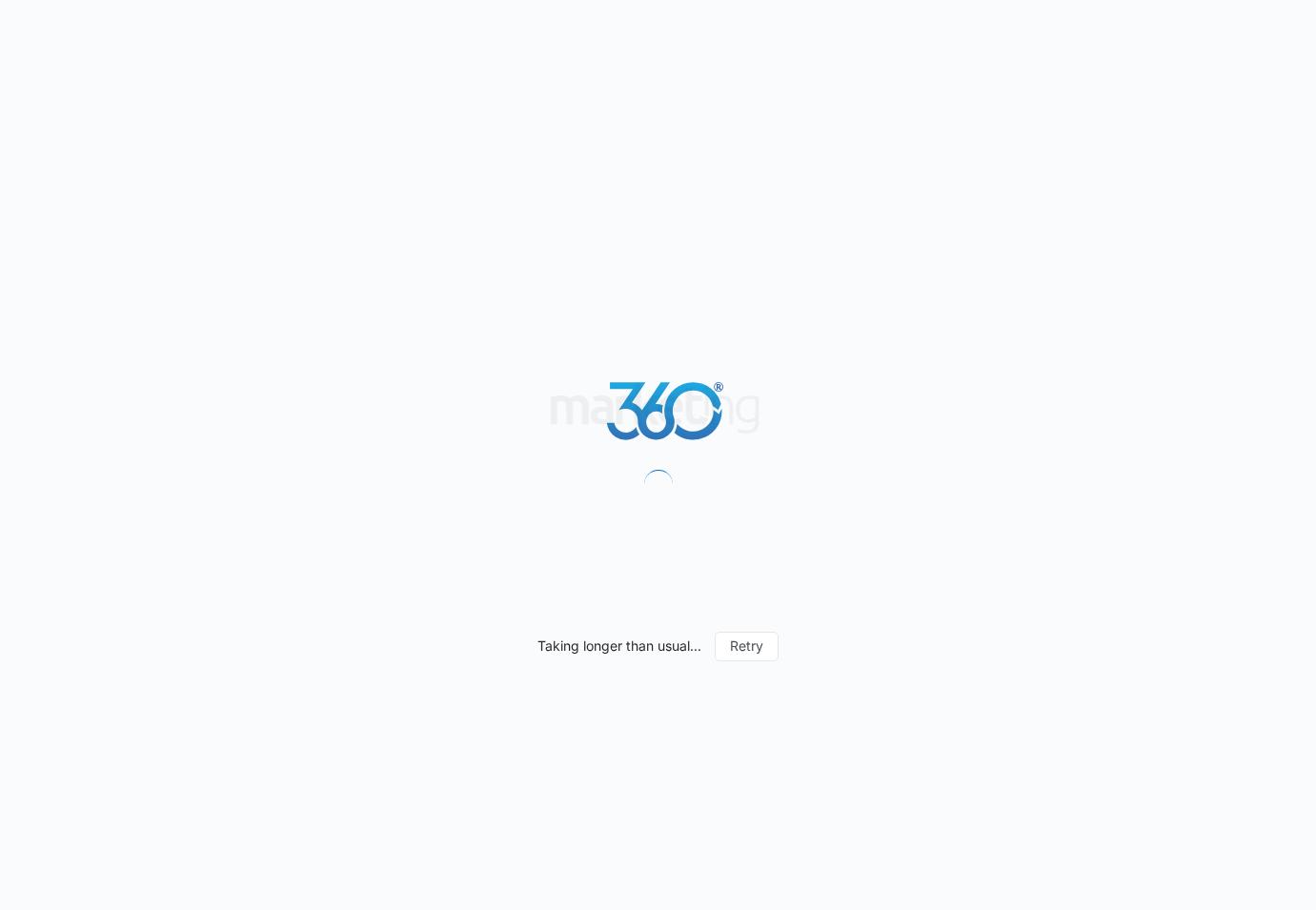 scroll, scrollTop: 0, scrollLeft: 0, axis: both 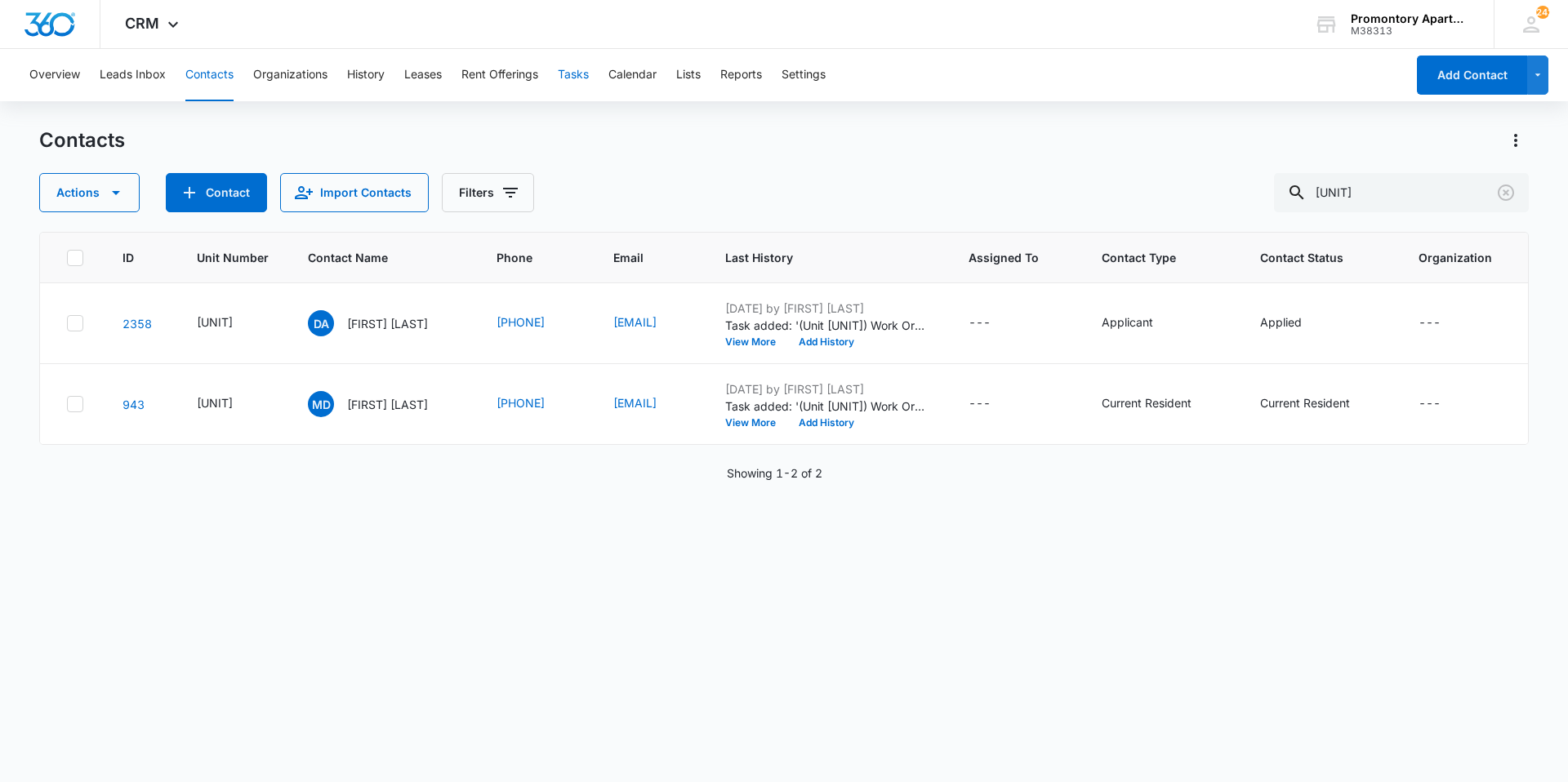 click on "Tasks" at bounding box center [573, 75] 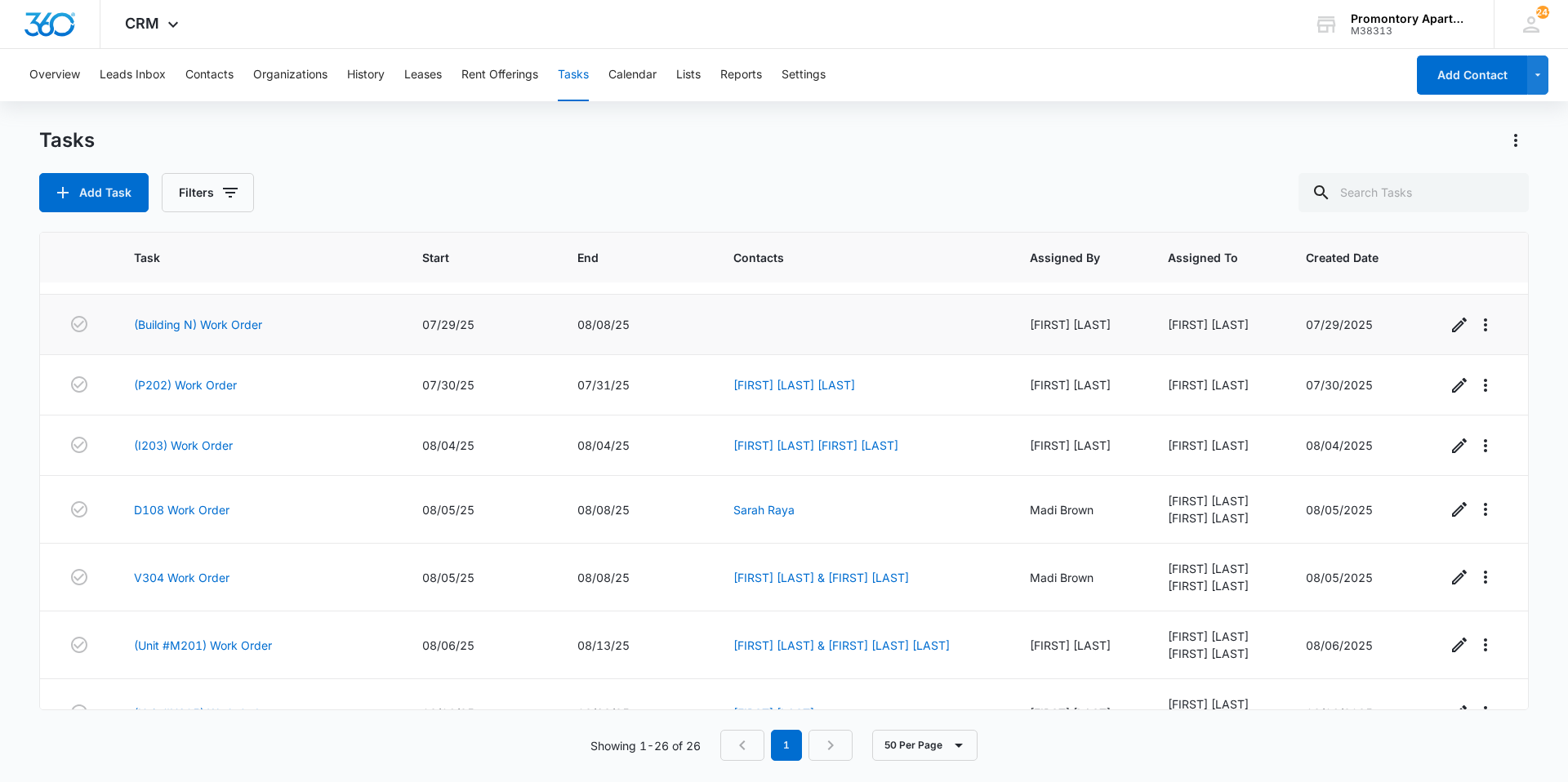scroll, scrollTop: 1143, scrollLeft: 0, axis: vertical 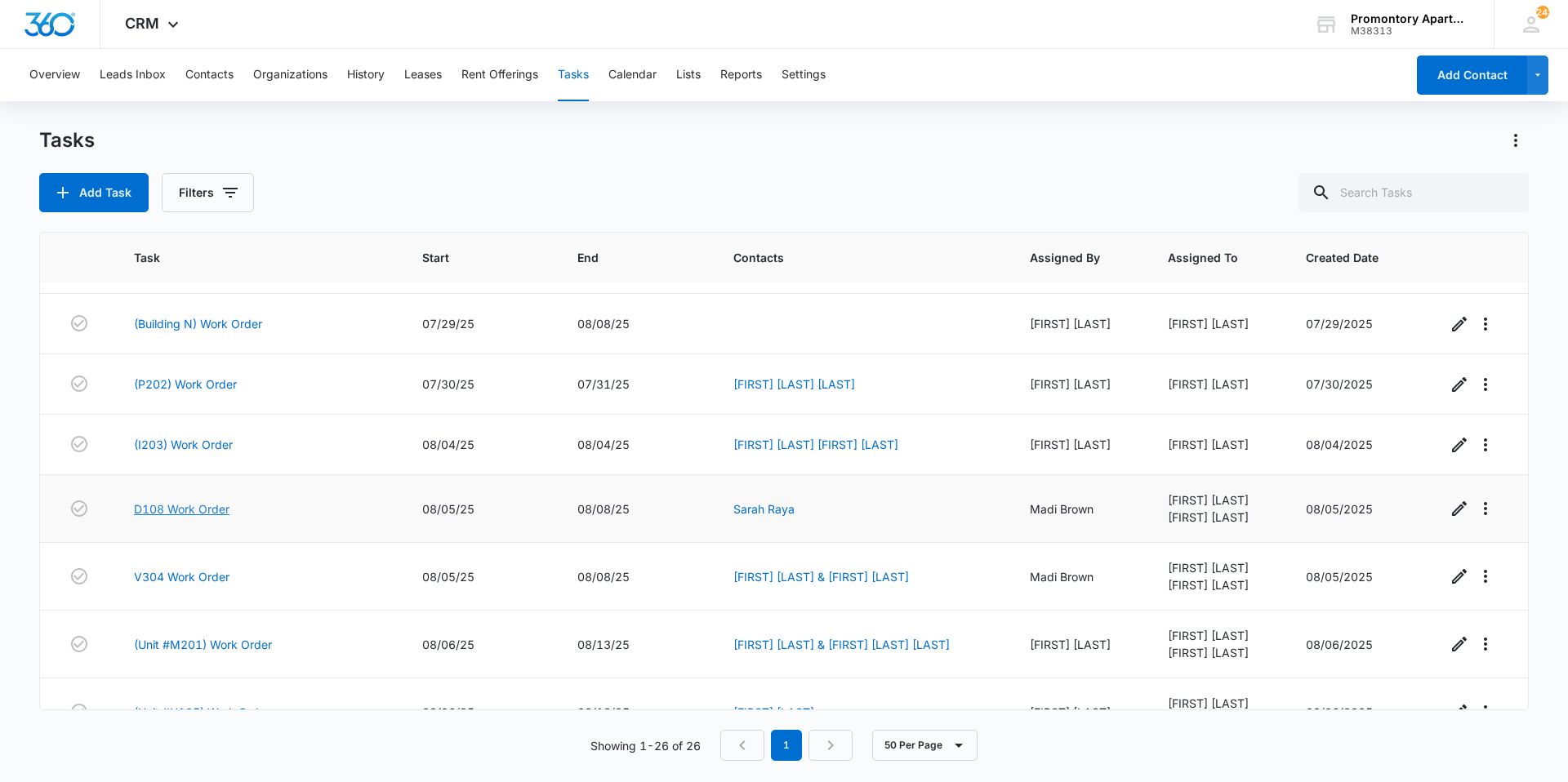 click on "D108 Work Order" at bounding box center (181, 509) 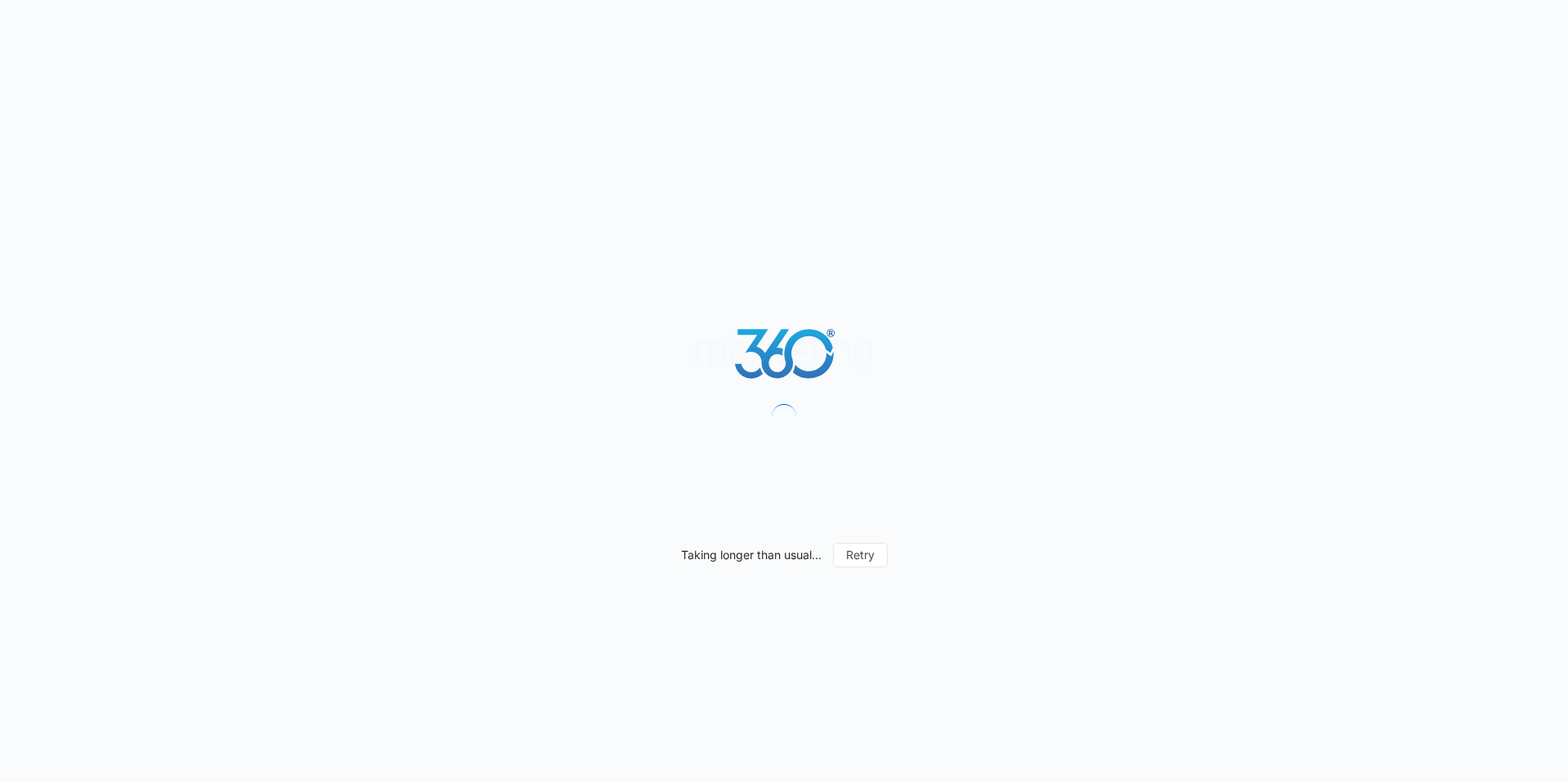 scroll, scrollTop: 0, scrollLeft: 0, axis: both 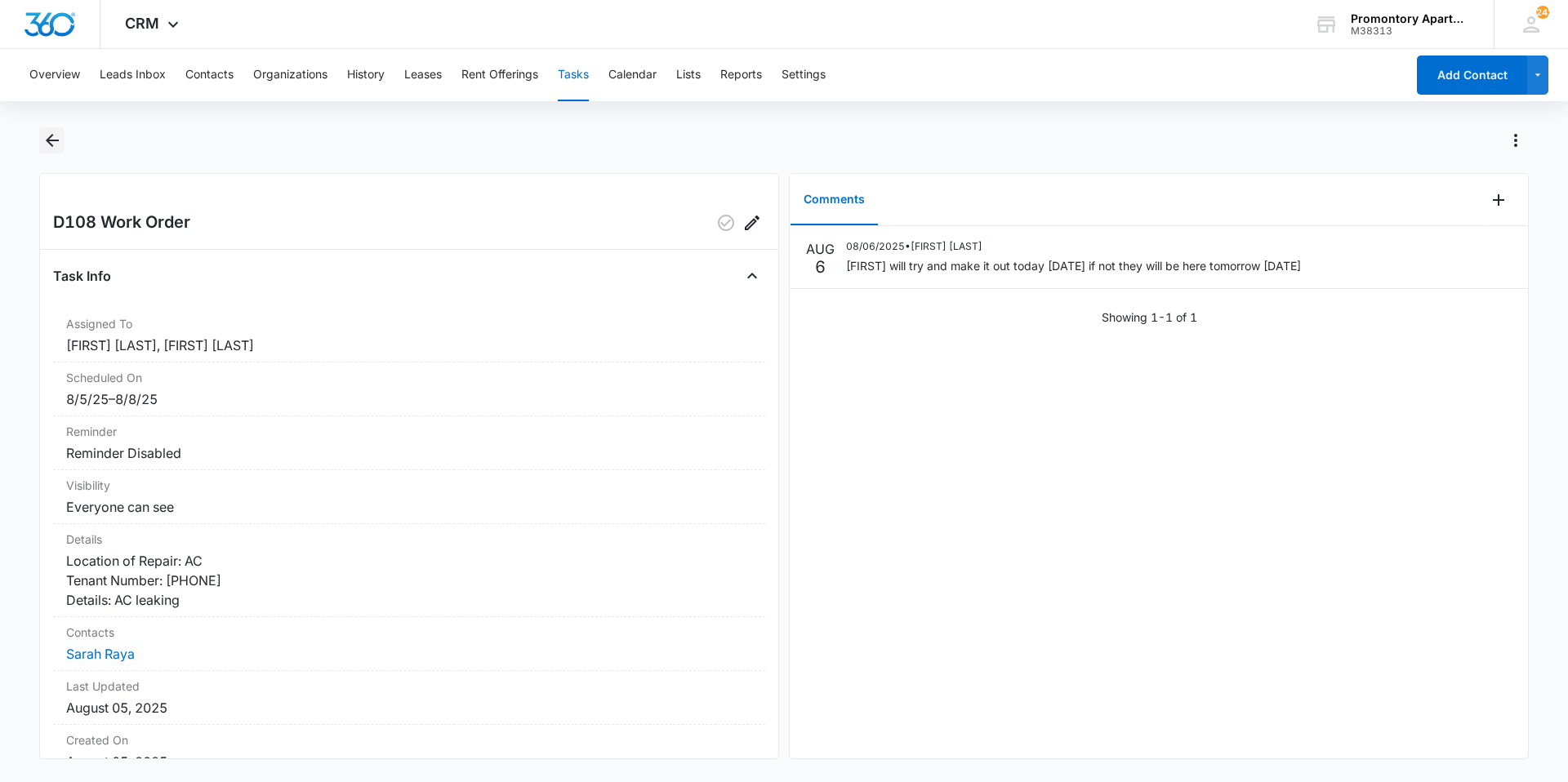 click 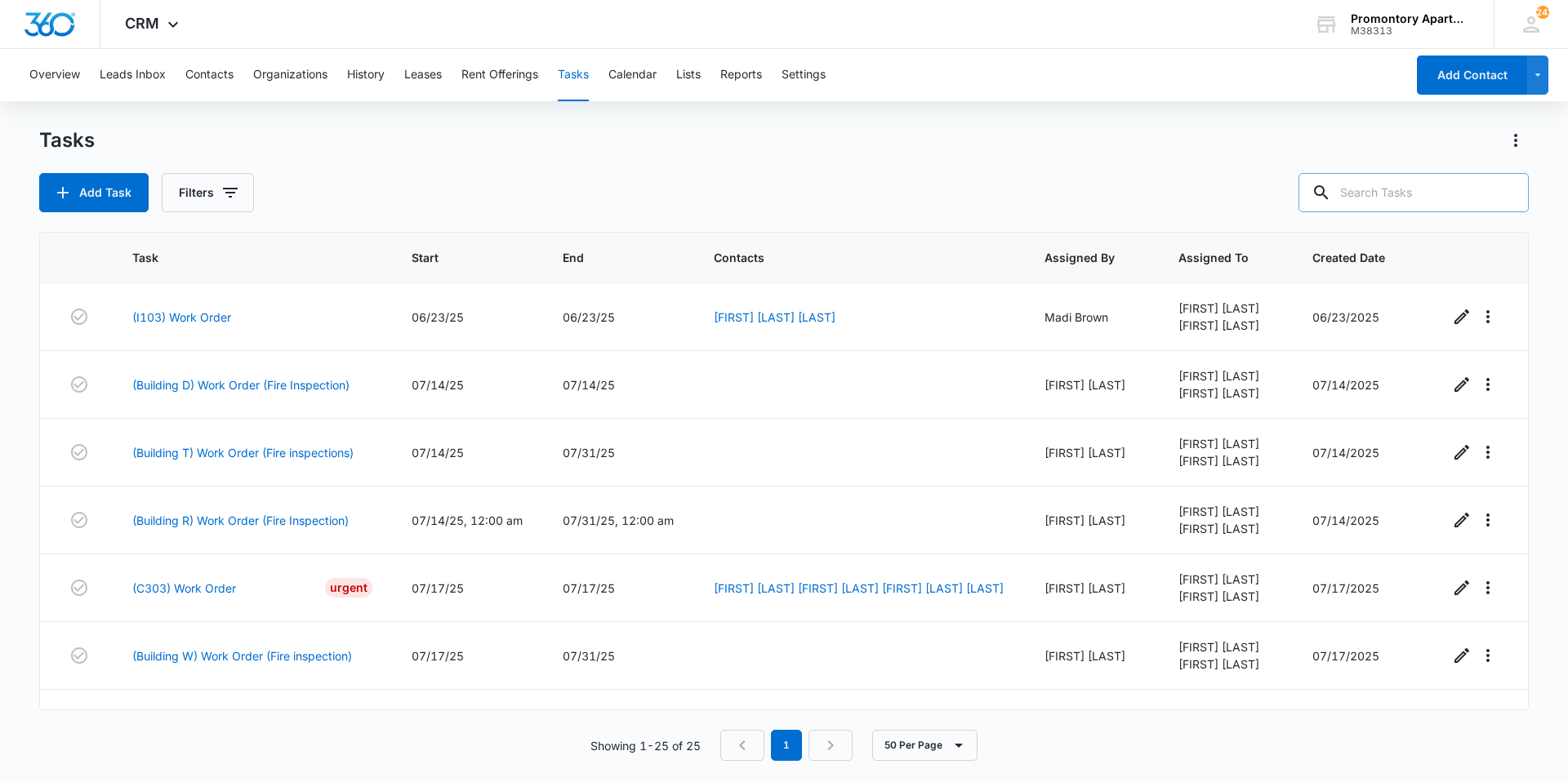 click at bounding box center (1414, 193) 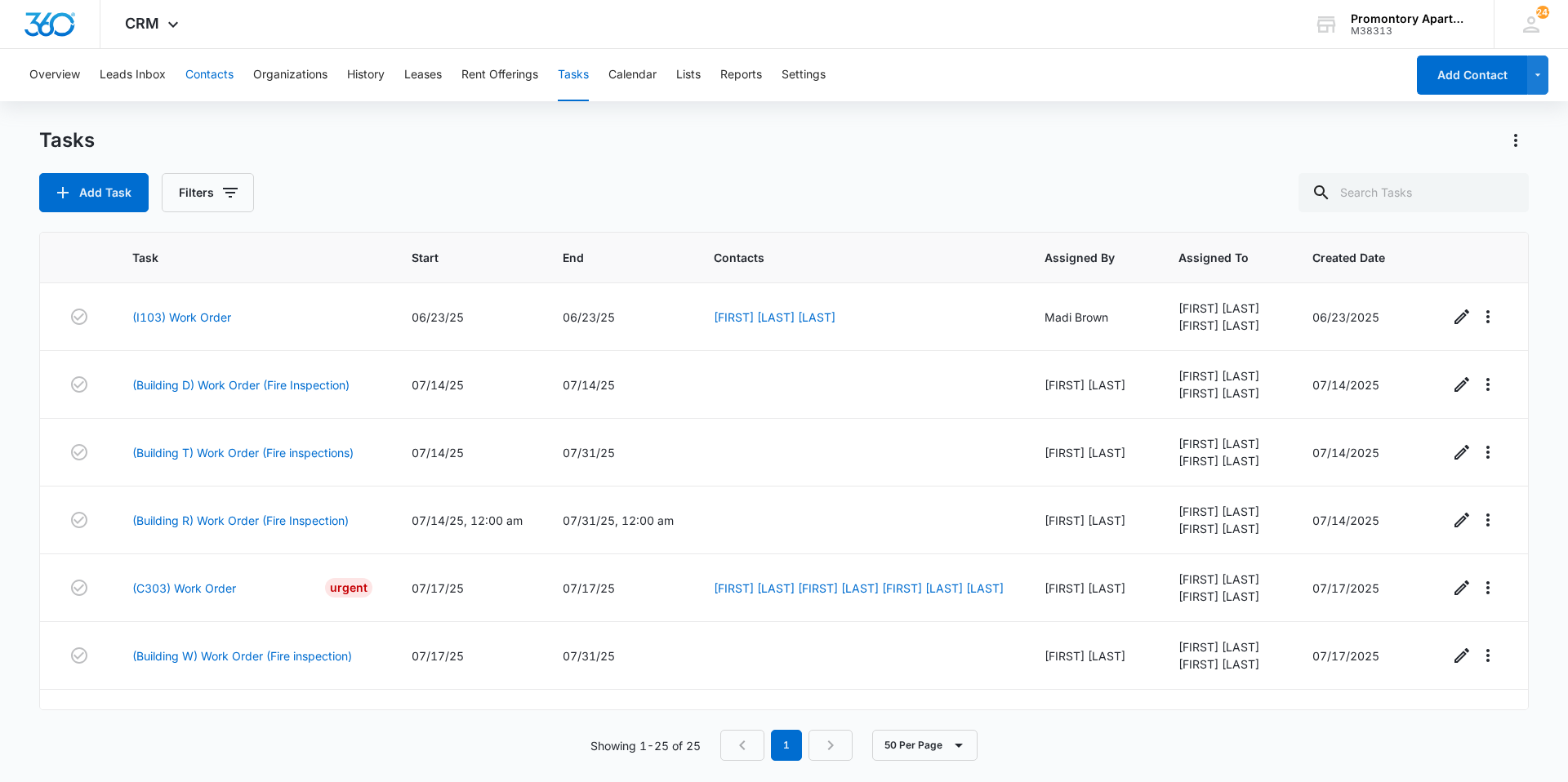 click on "Contacts" at bounding box center (209, 75) 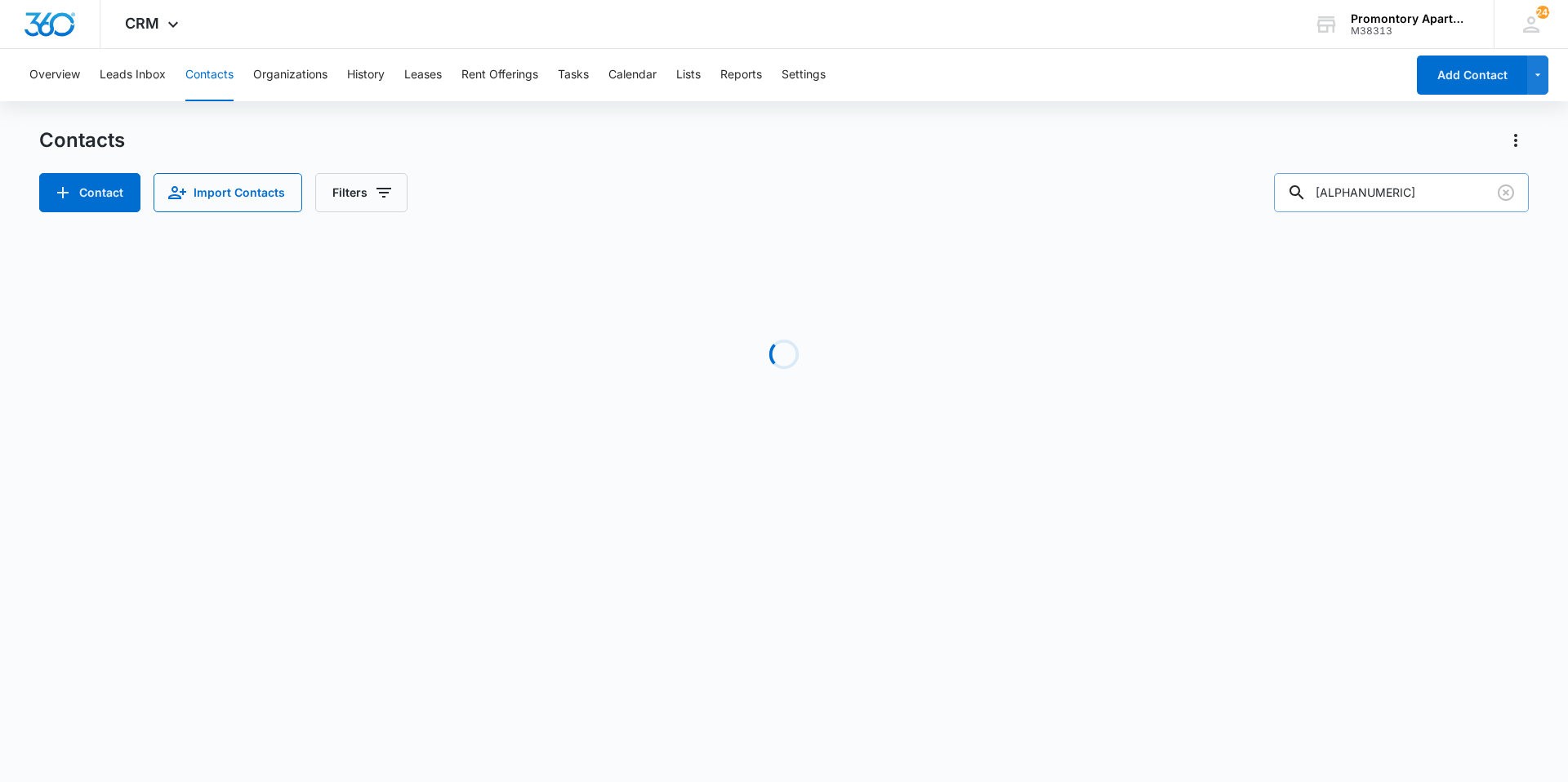 click on "[ALPHANUMERIC]" at bounding box center [1401, 193] 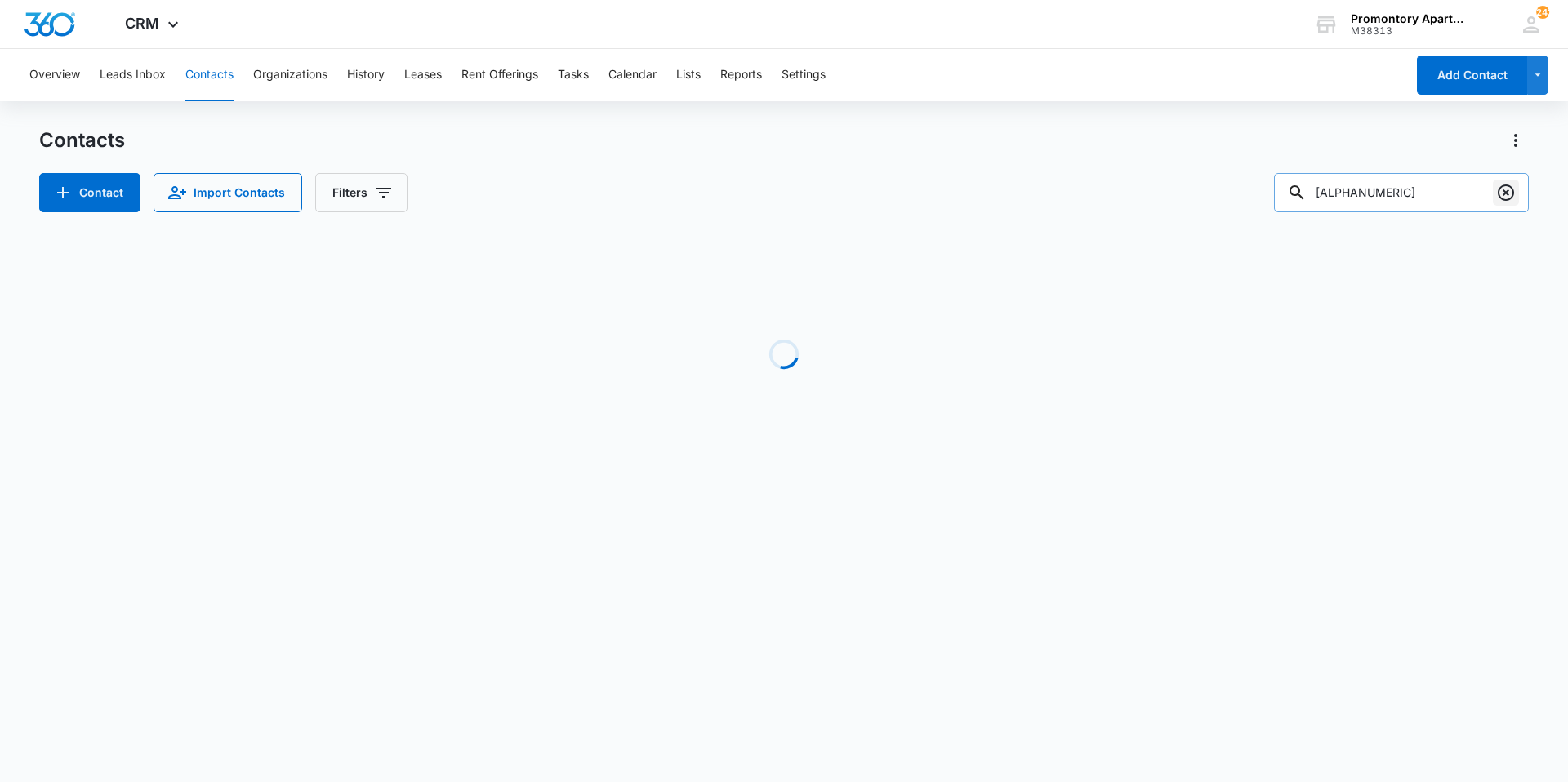 click 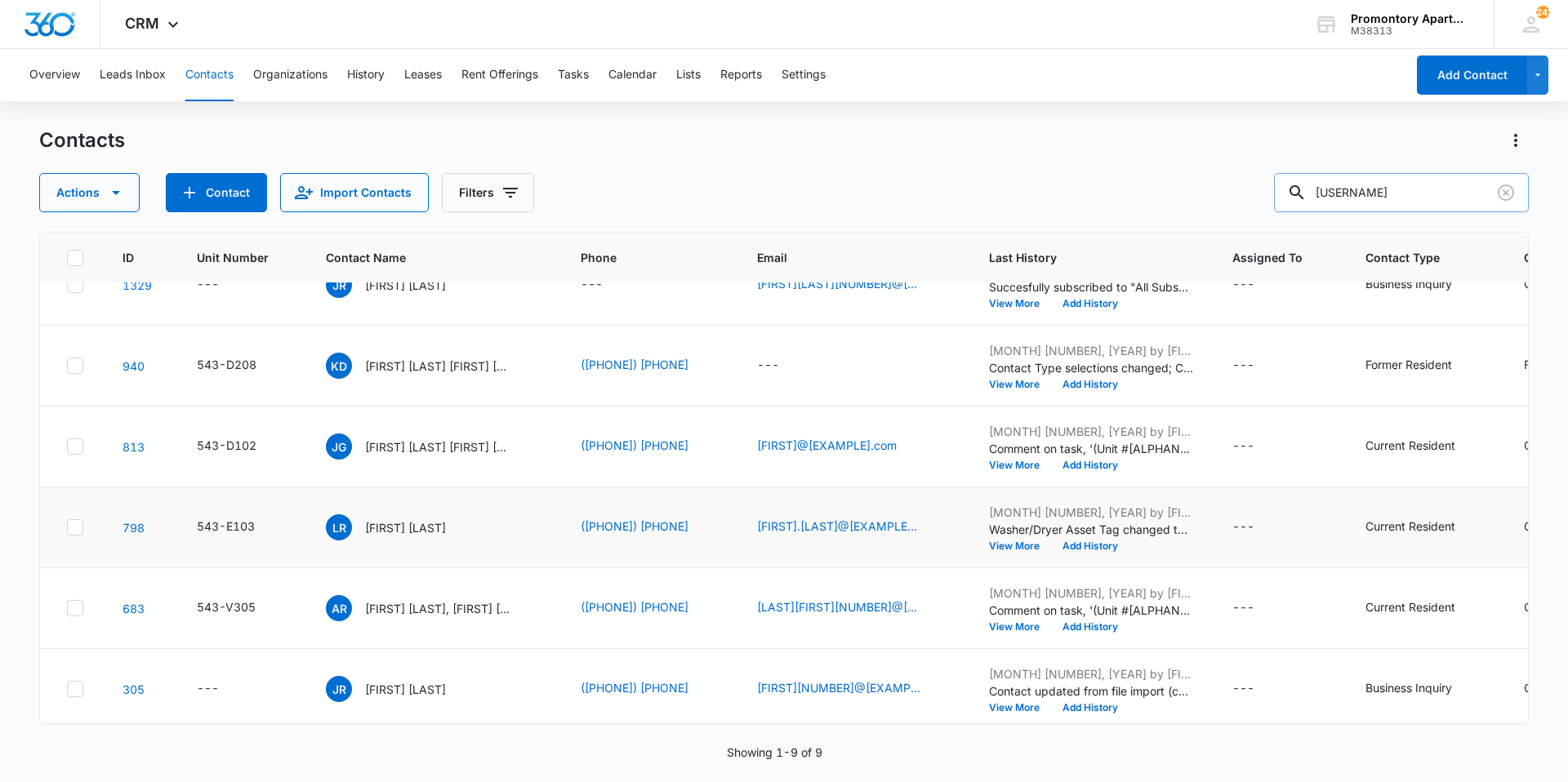 scroll, scrollTop: 299, scrollLeft: 0, axis: vertical 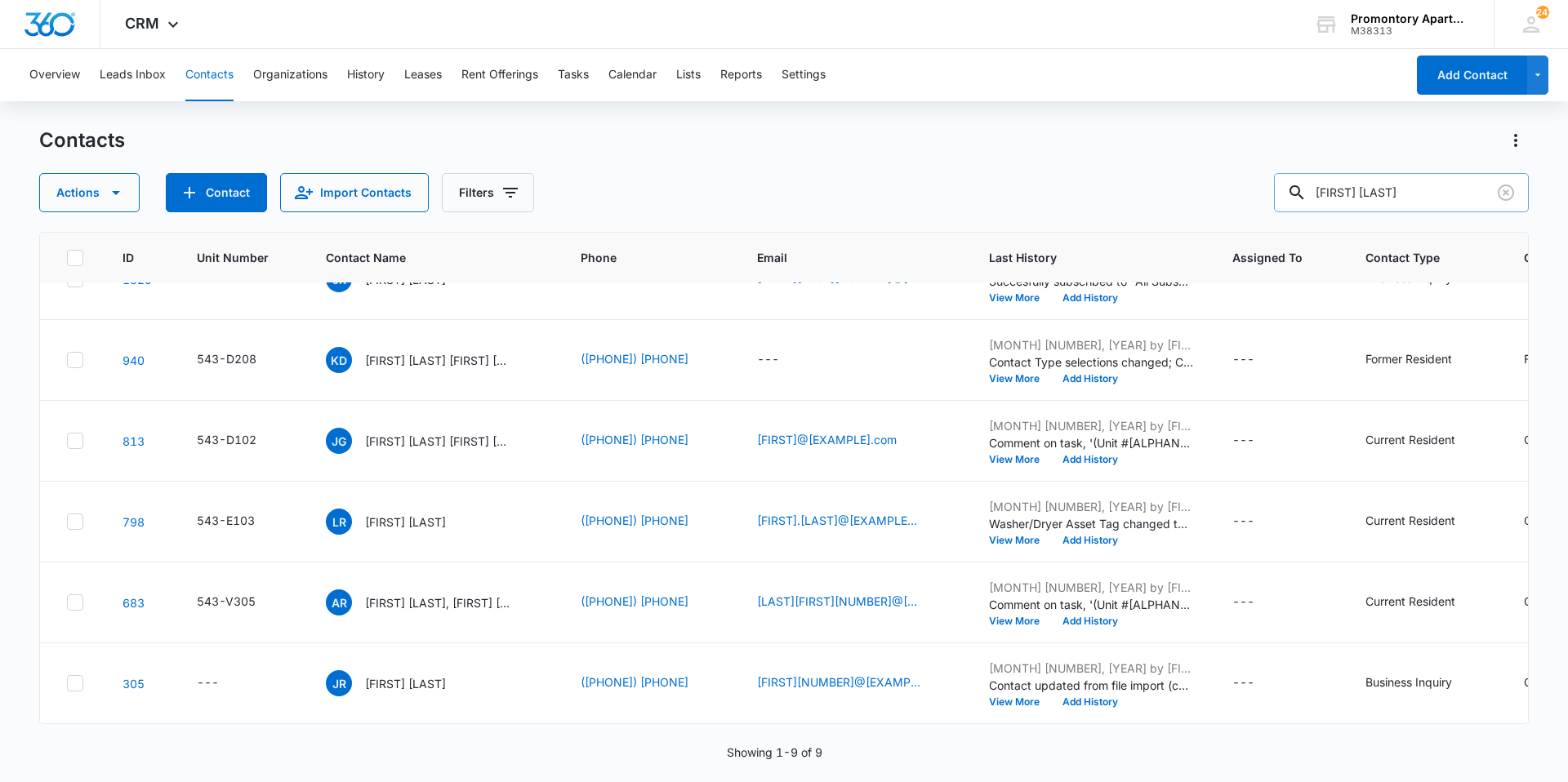 type on "sisqo ramirez" 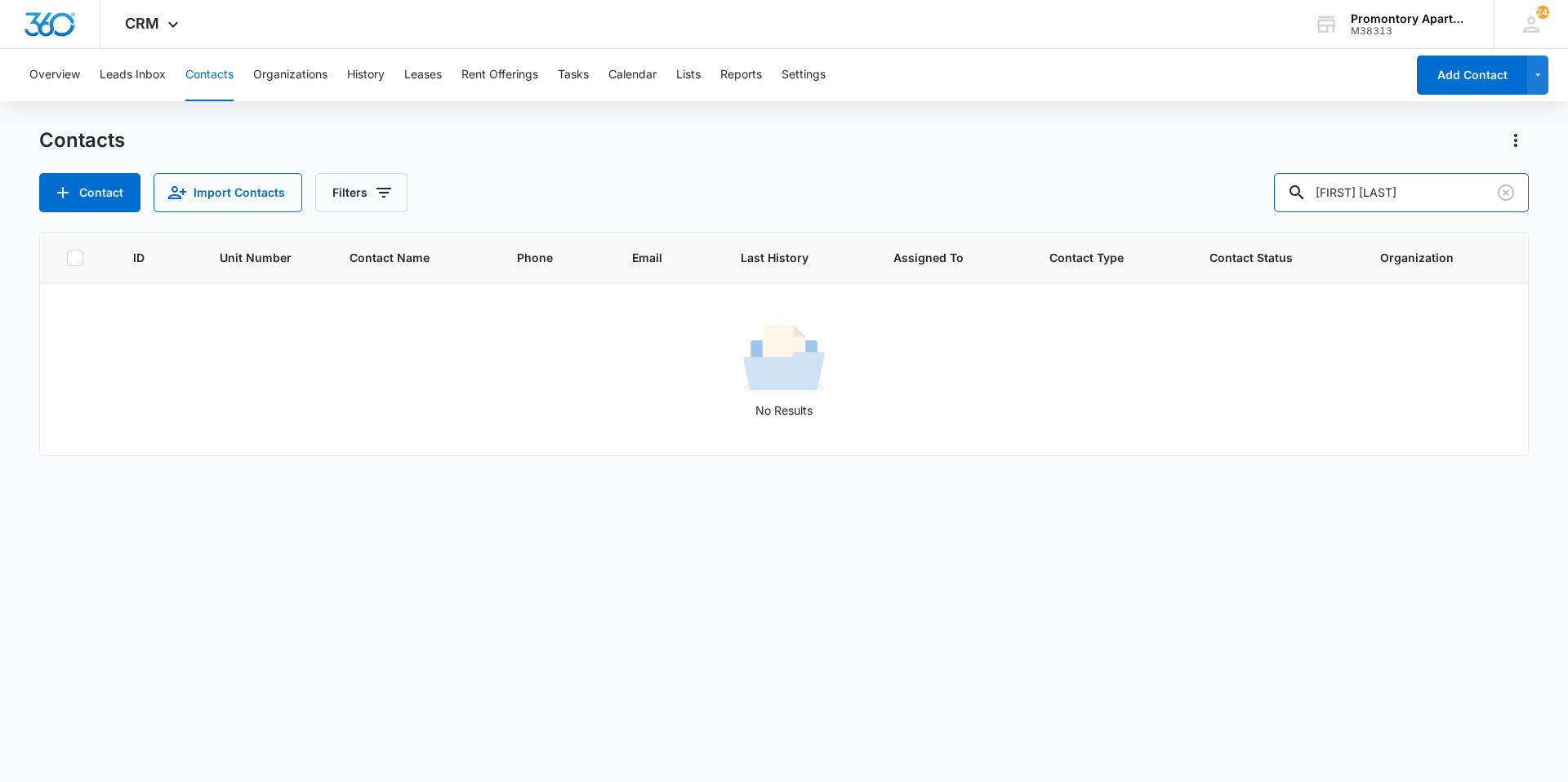 scroll, scrollTop: 0, scrollLeft: 0, axis: both 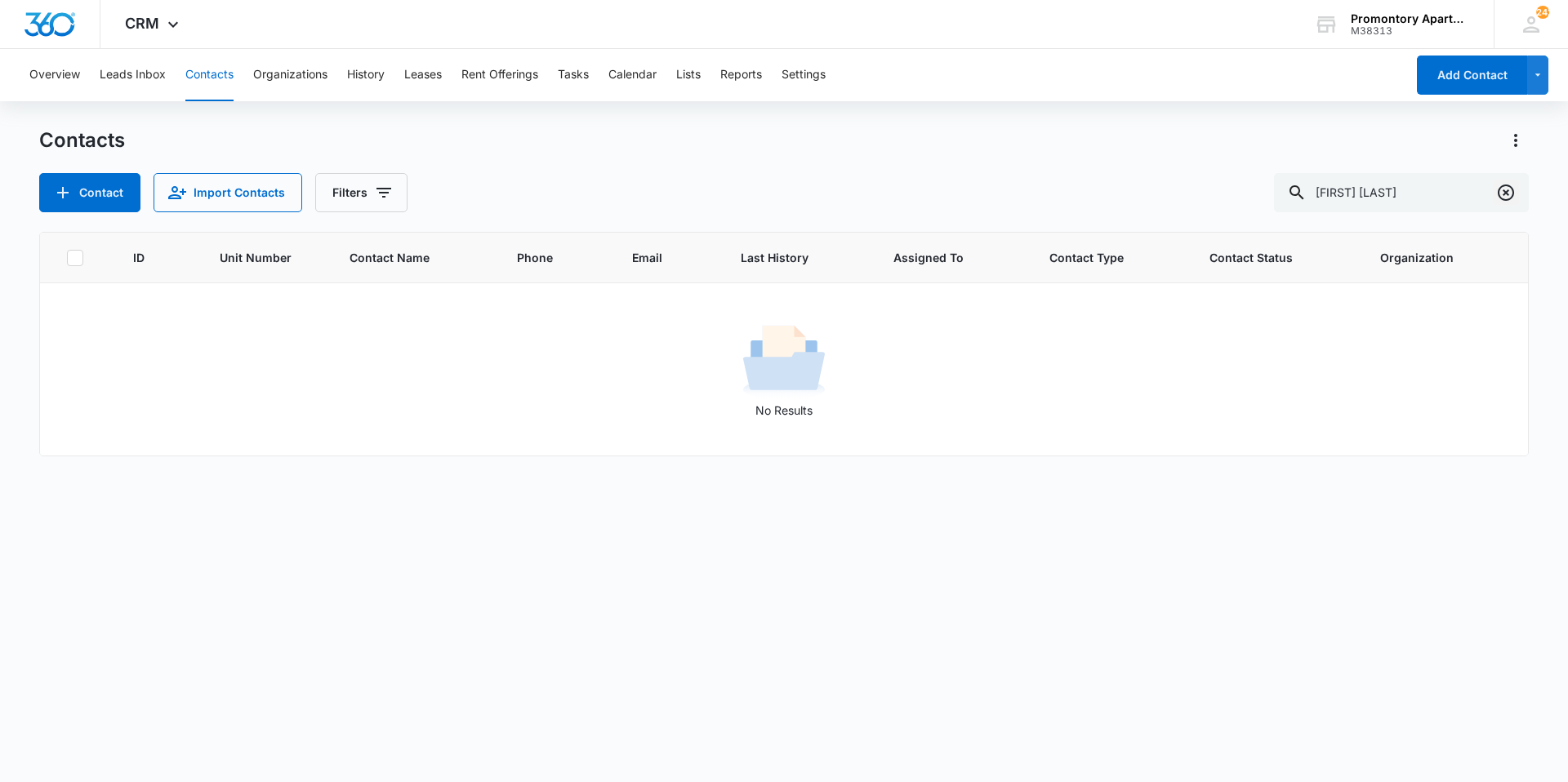 click 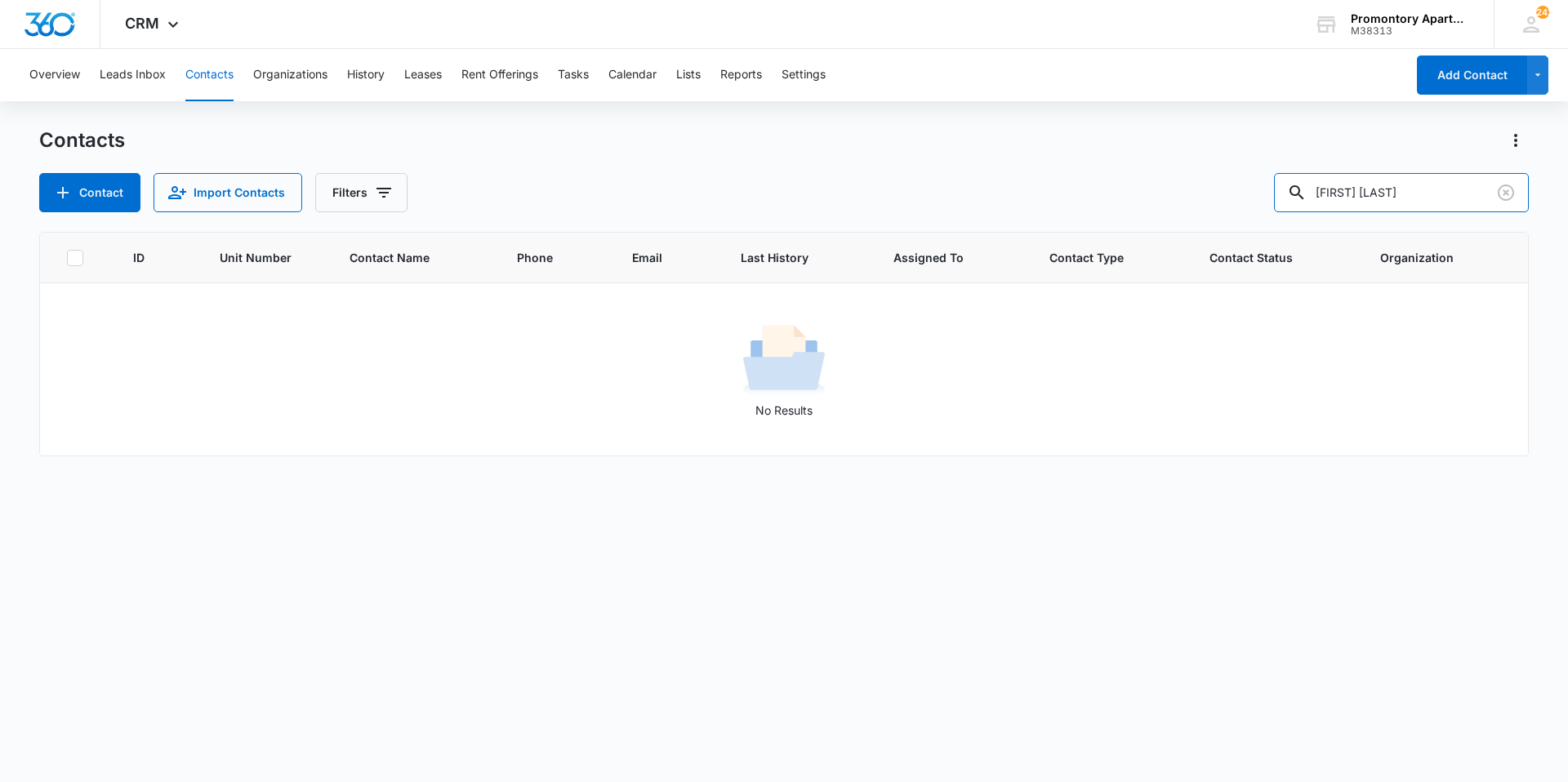type 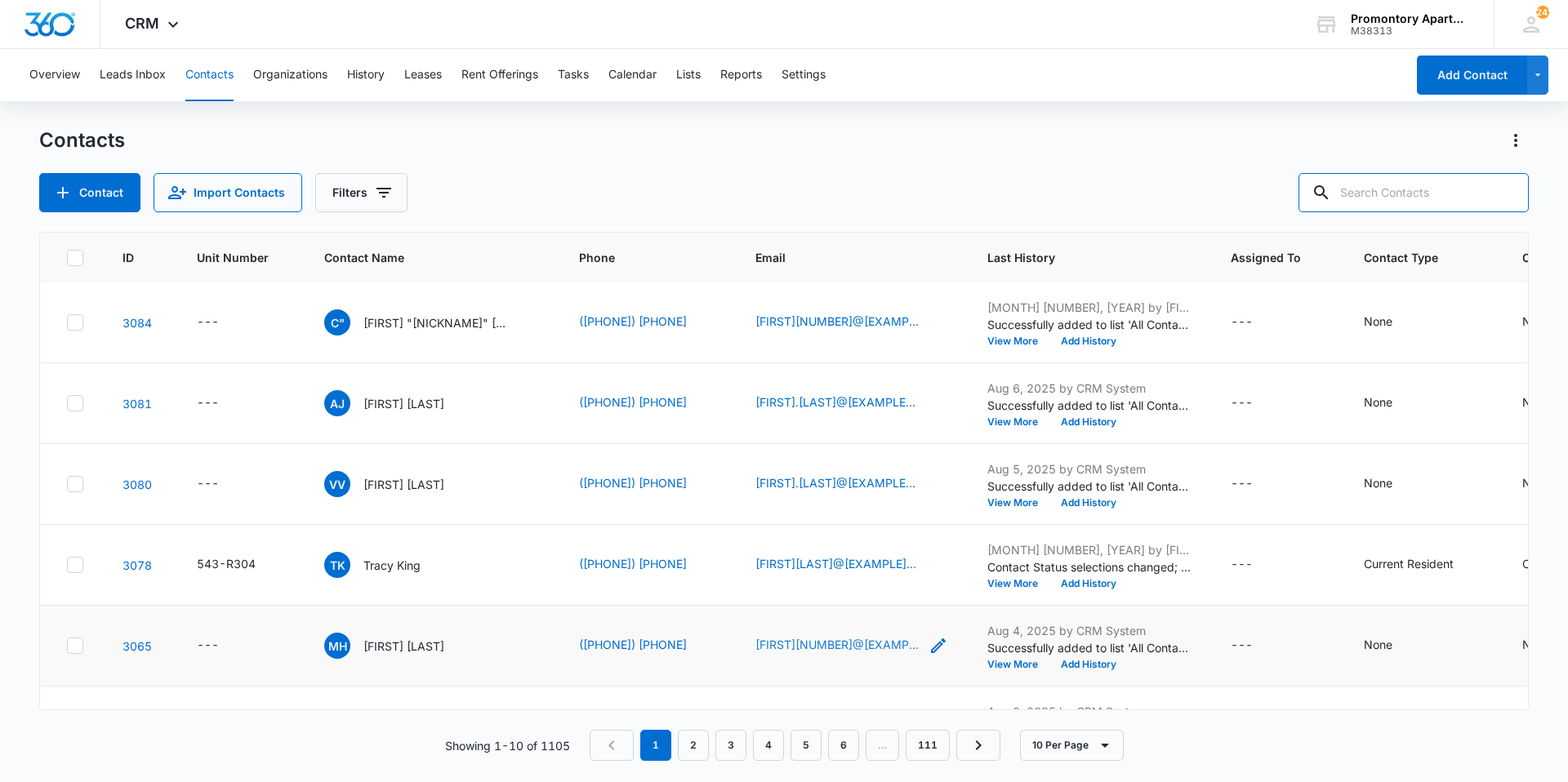 scroll, scrollTop: 0, scrollLeft: 0, axis: both 